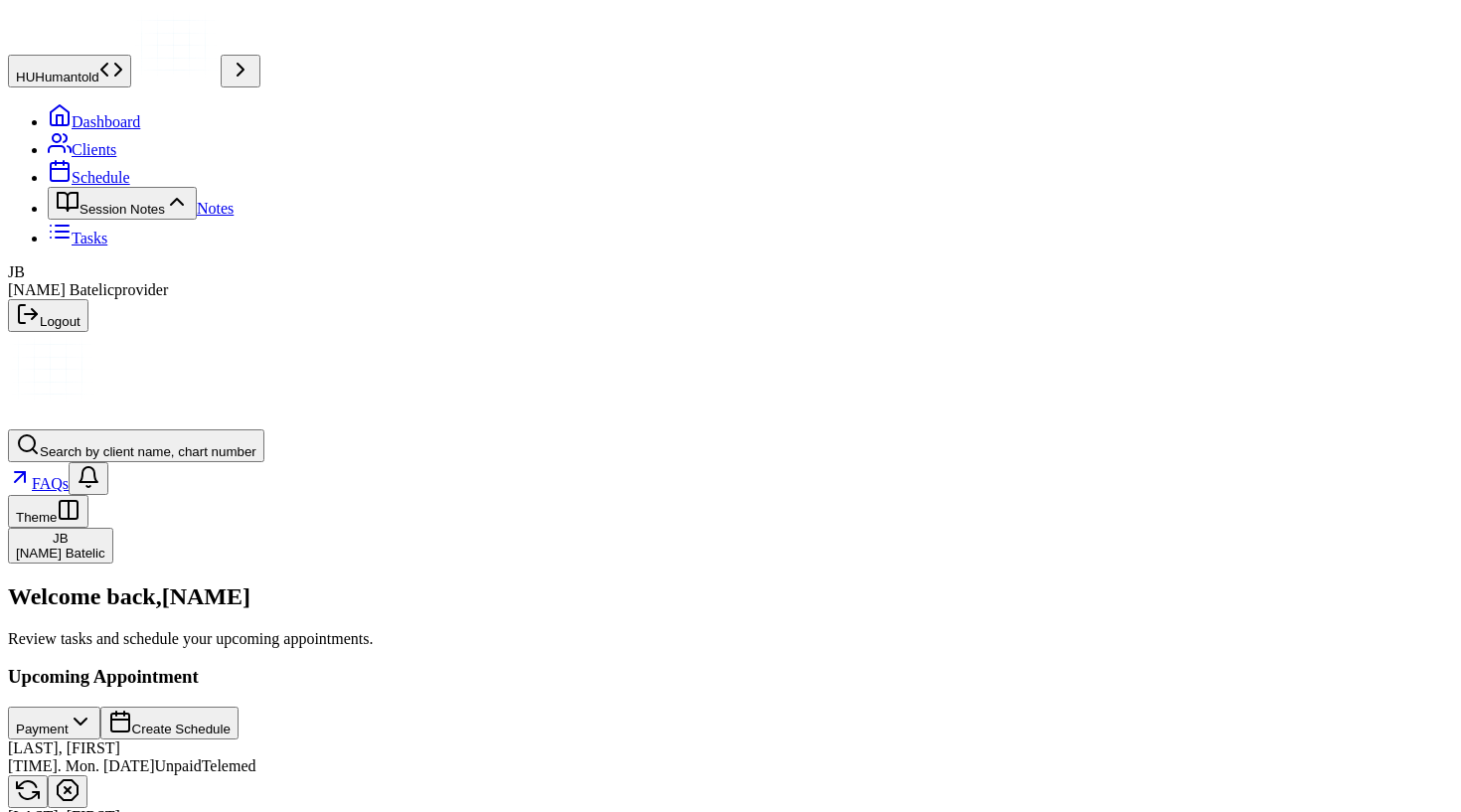 scroll, scrollTop: 543, scrollLeft: 0, axis: vertical 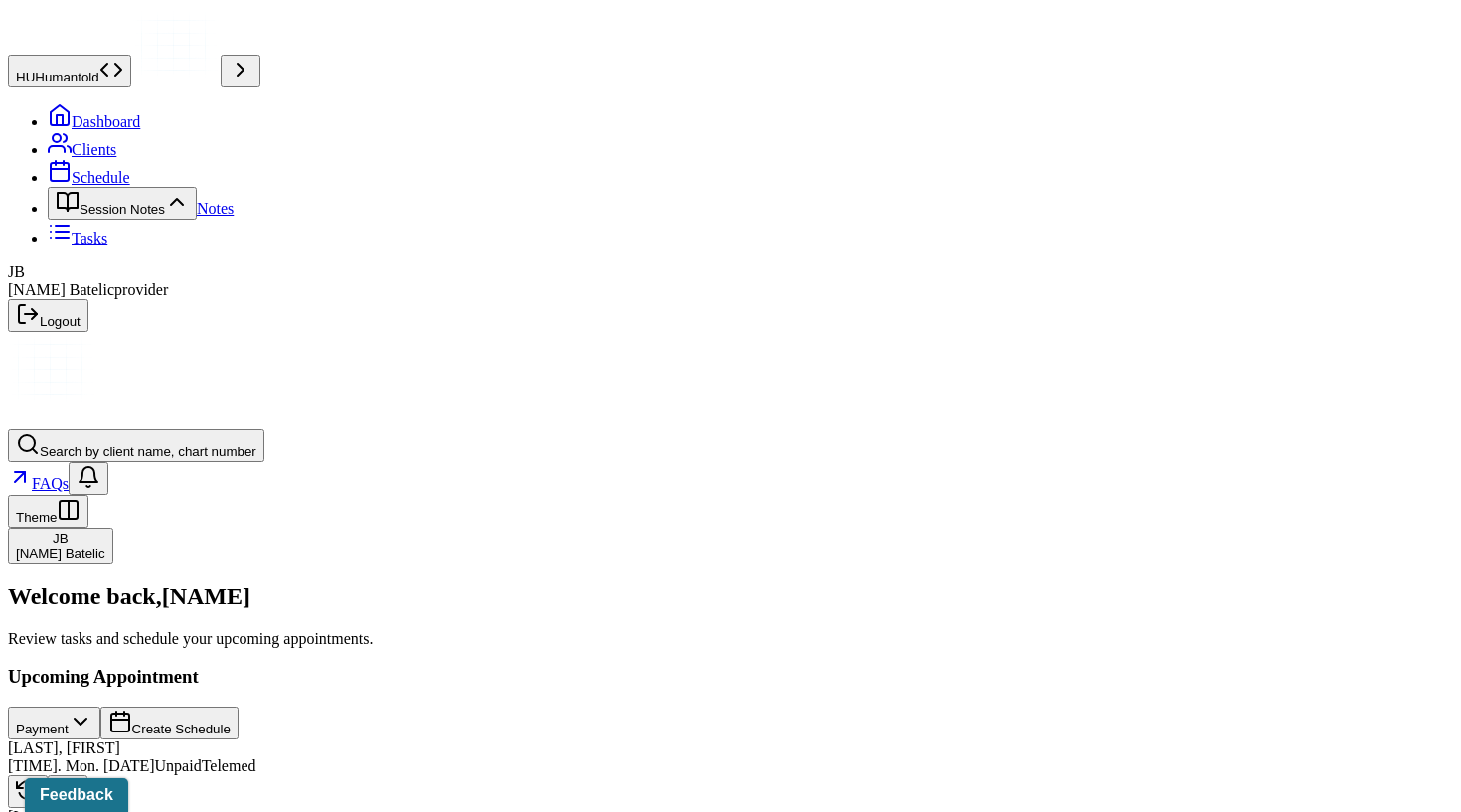 click on "Complete [PERSON]'s Tue, 08/05 session note" at bounding box center (158, 1505) 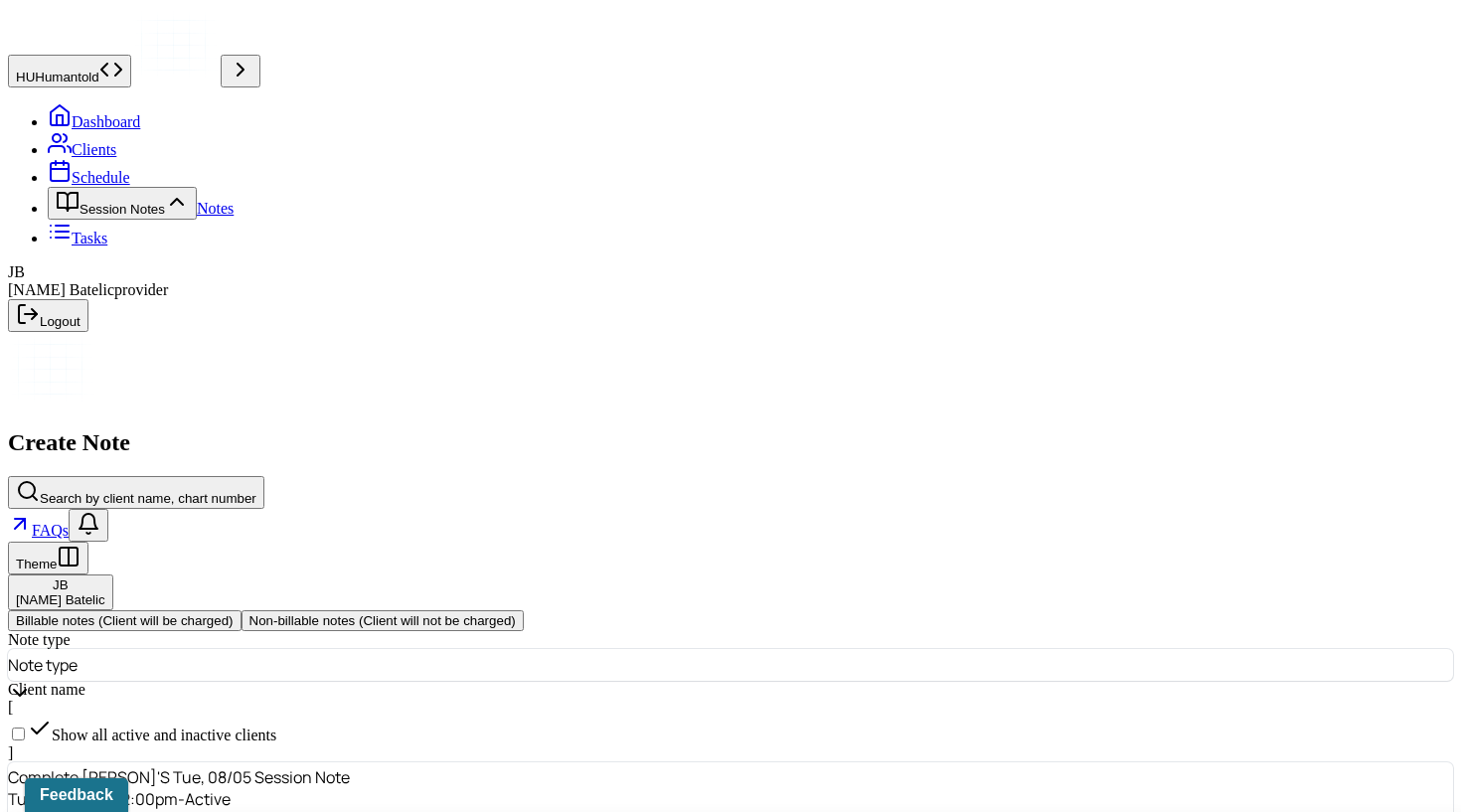 click at bounding box center [767, 665] 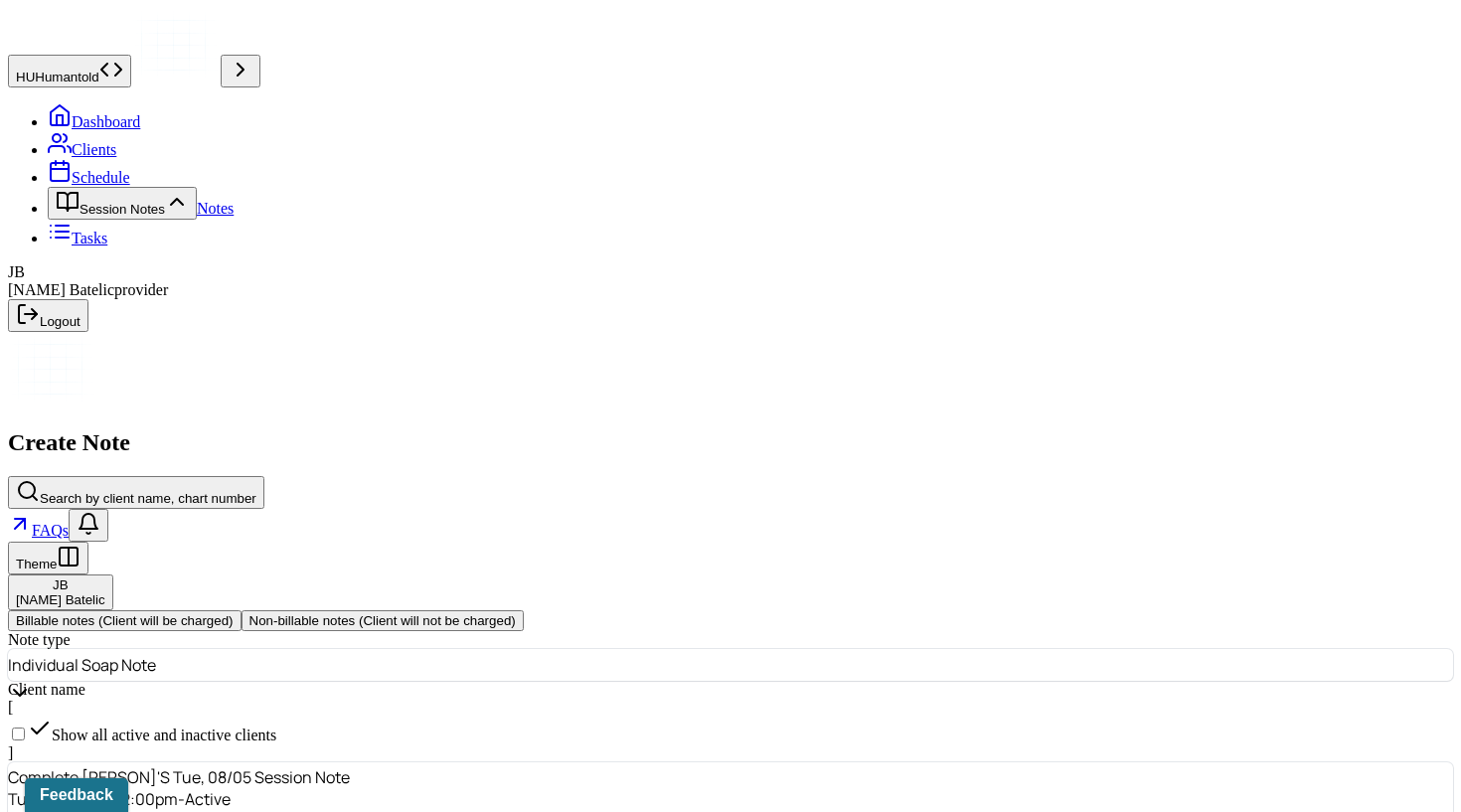 click on "Continue" at bounding box center [42, 1053] 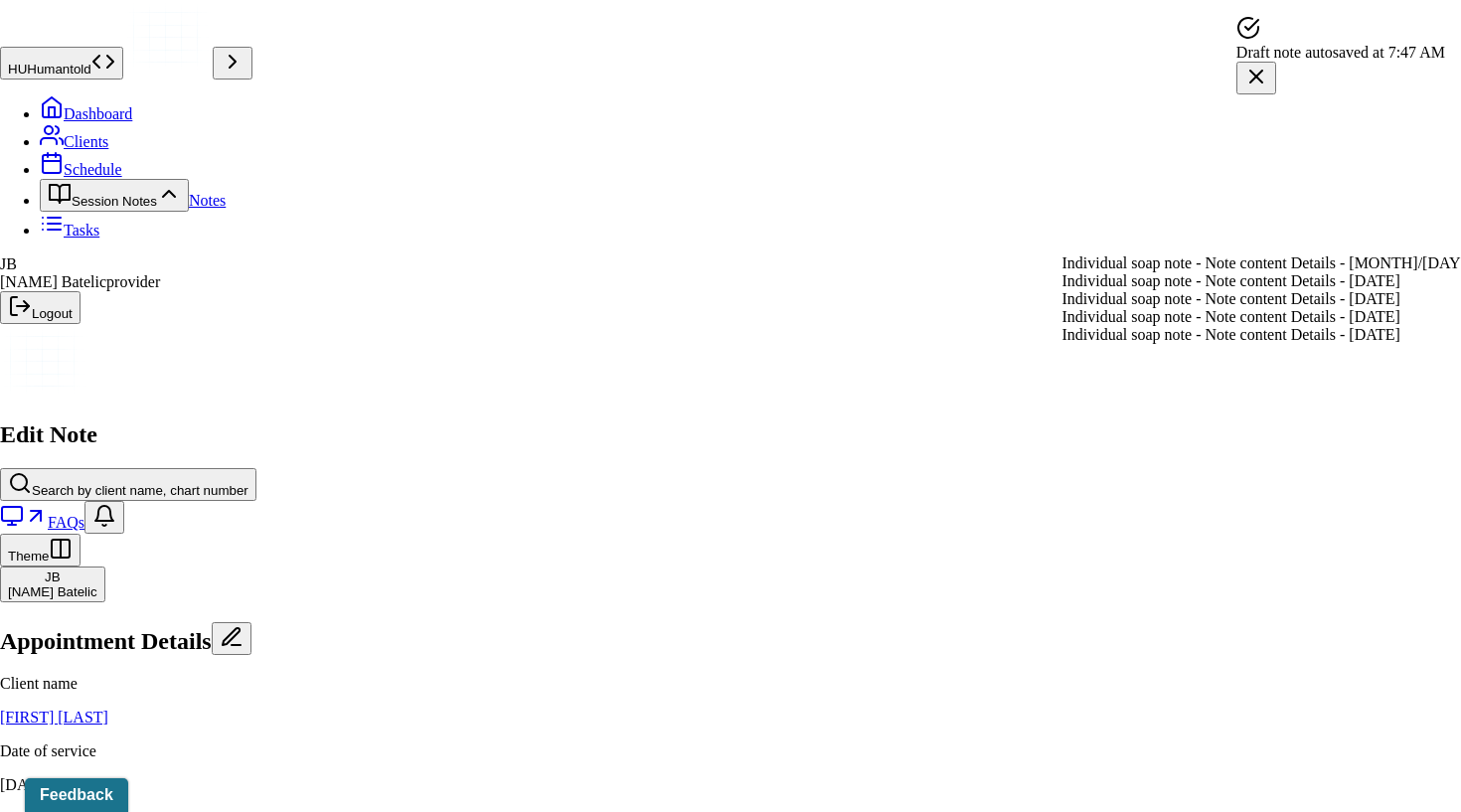 click on "Load previous session note" at bounding box center [100, 1164] 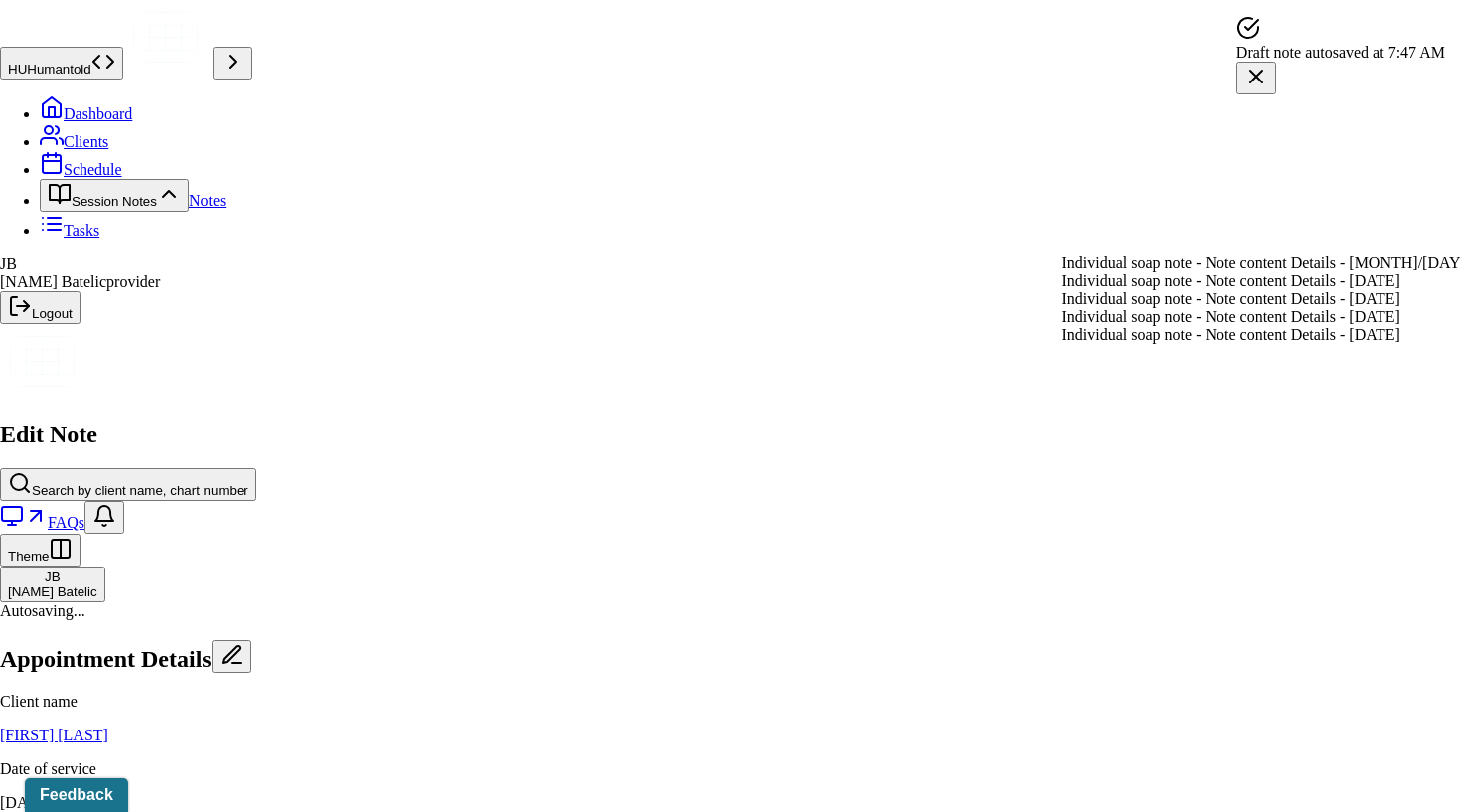 click on "Individual soap note   - Note content Details -   [DATE]" at bounding box center (1293, 263) 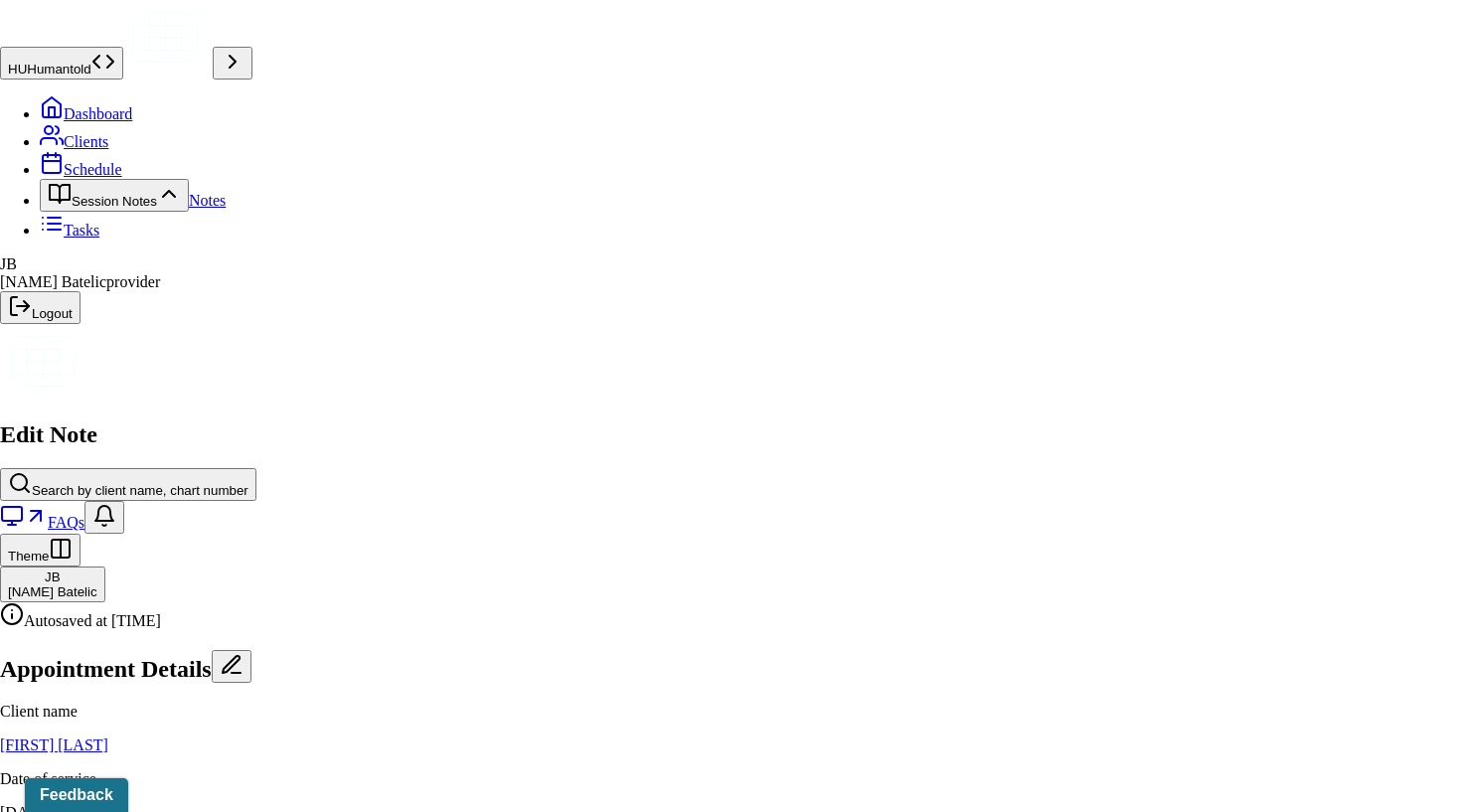 click on "Yes, Load Previous Note" at bounding box center [138, 4681] 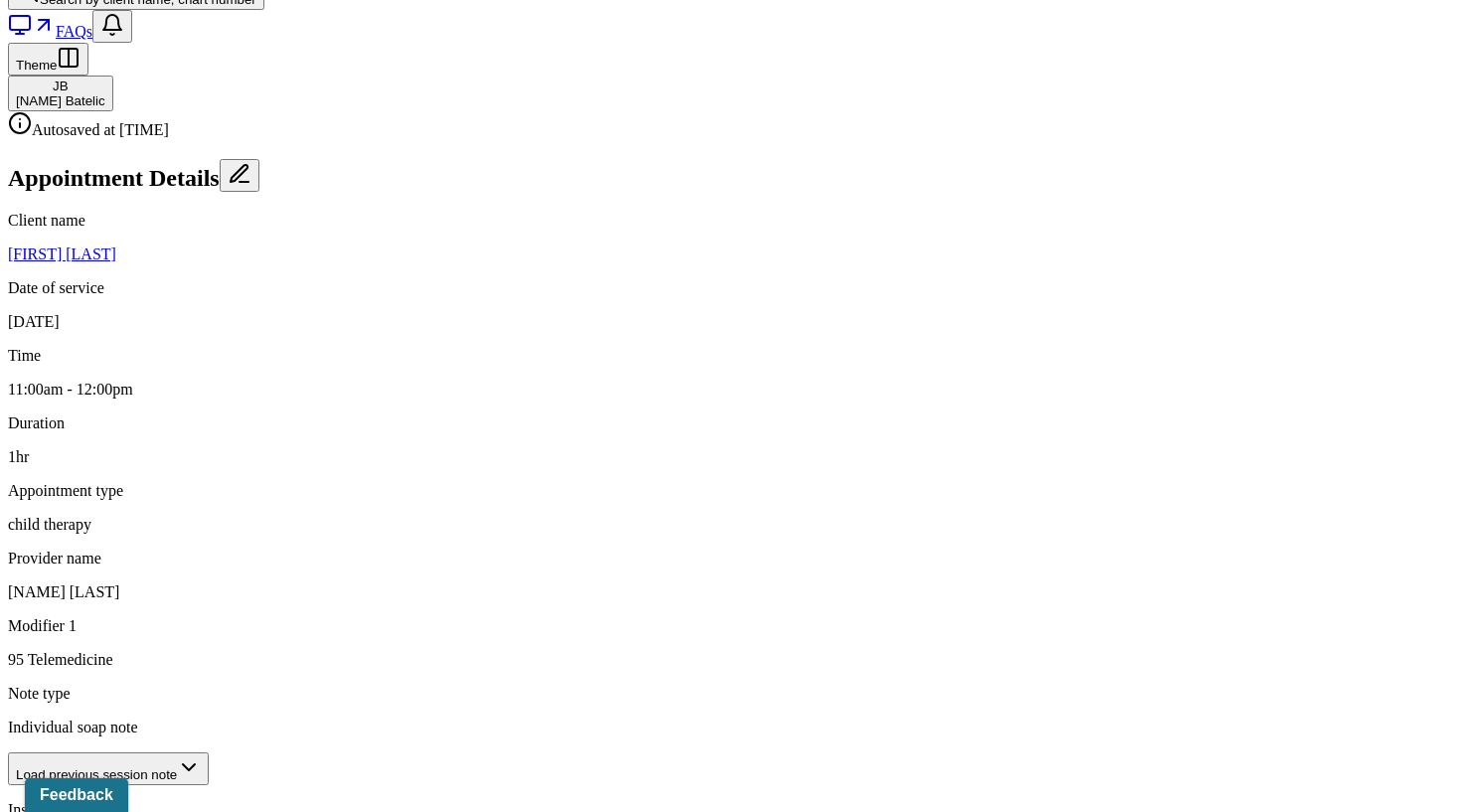 scroll, scrollTop: 502, scrollLeft: 0, axis: vertical 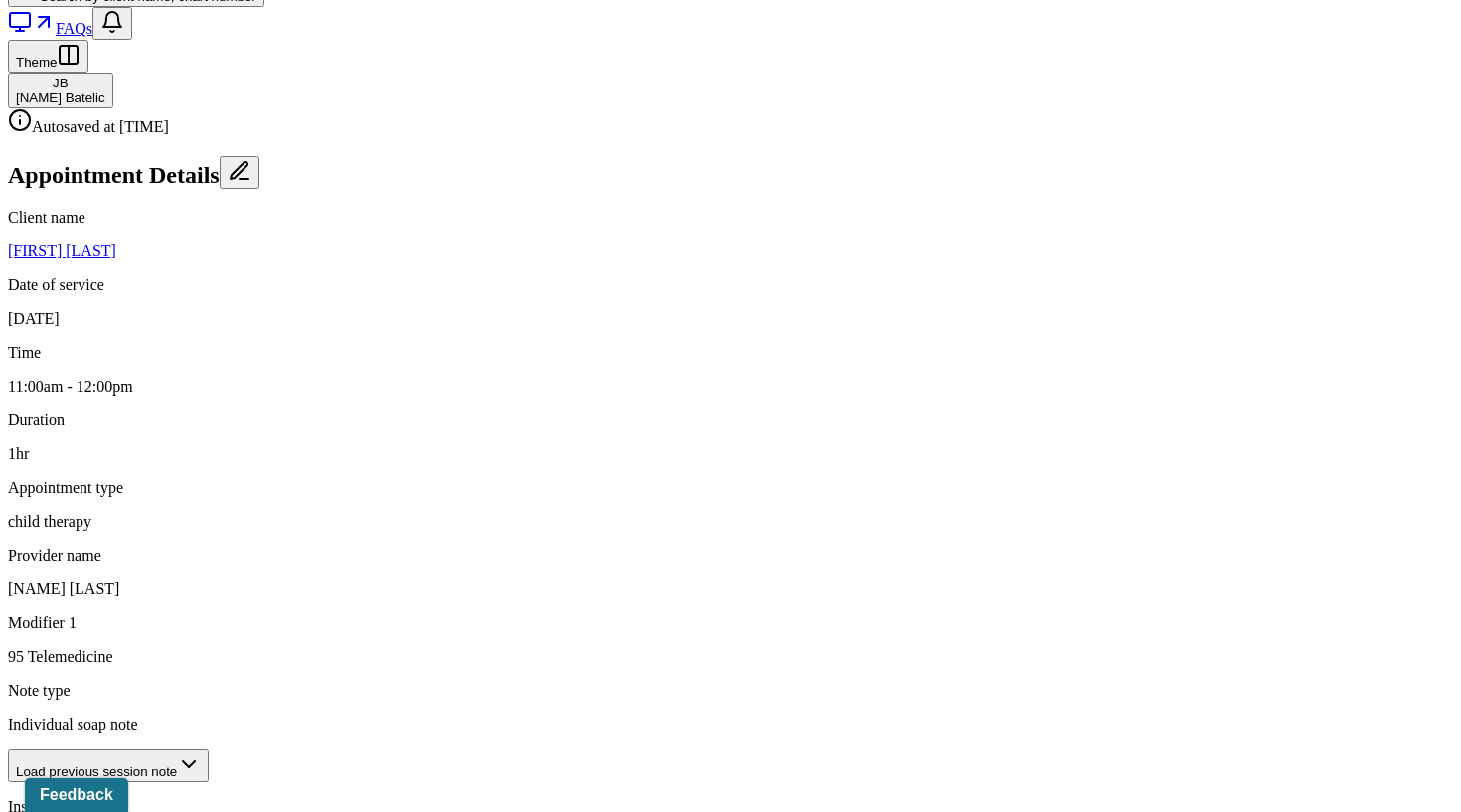 click on "Client reported feeling happy, excited, and calm but expressed sadness when discussing her grandfather’s loss, which she said that she tries to avoid thinking about. Client was somewhat distracted during the session but was easily redirected and completed a grief exercise while avoiding deeper discussions on communication concerns." at bounding box center (410, 1527) 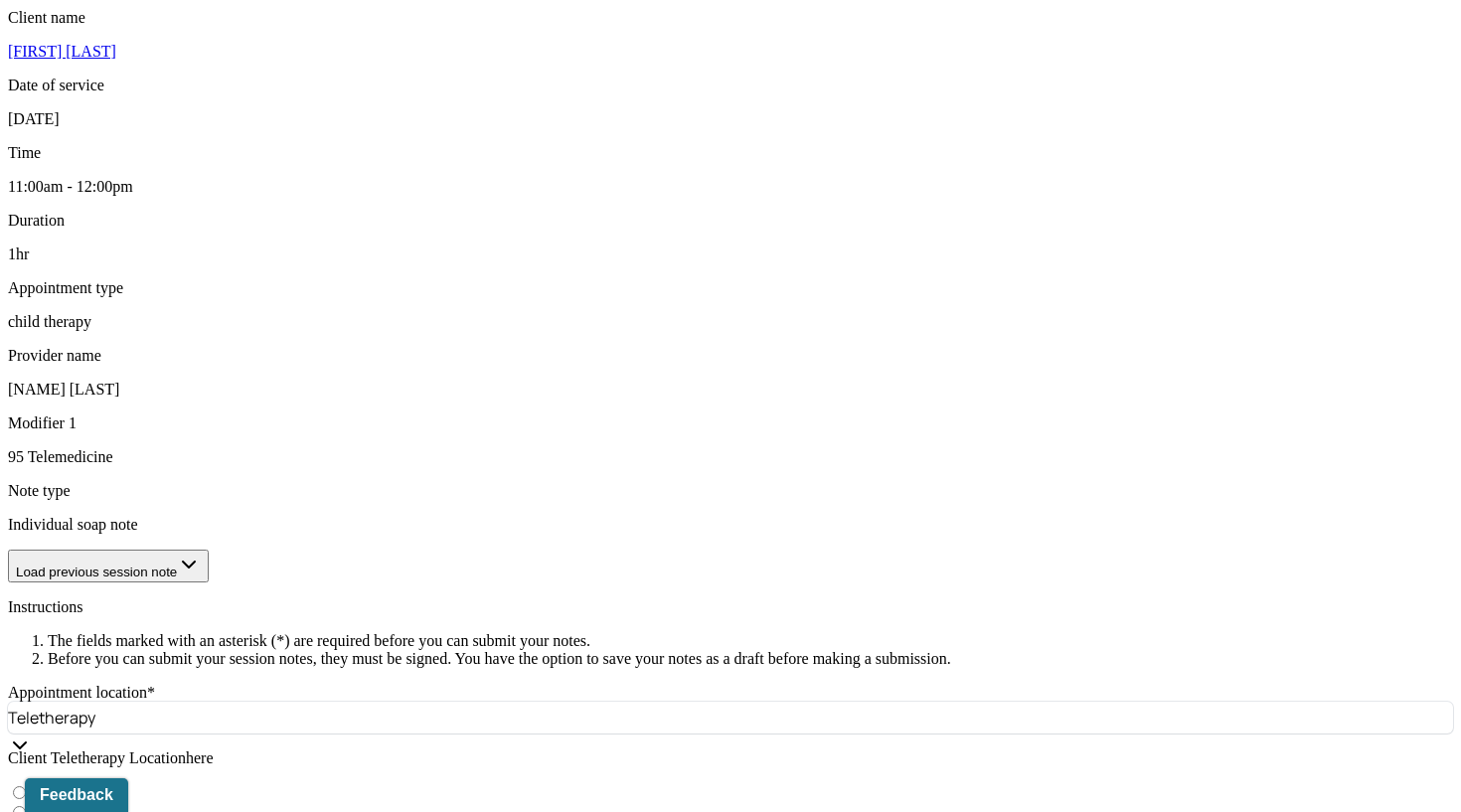 scroll, scrollTop: 712, scrollLeft: 0, axis: vertical 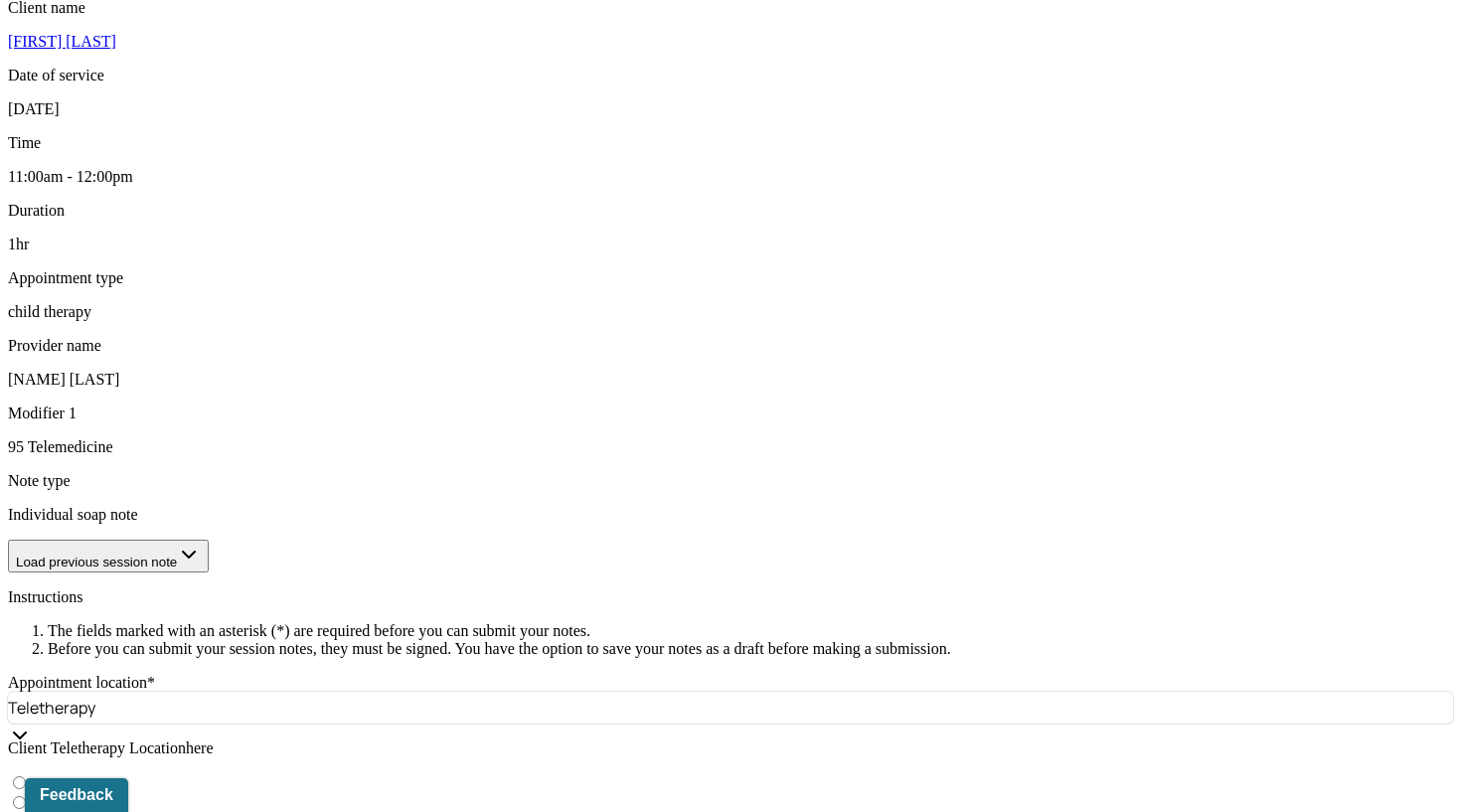 type 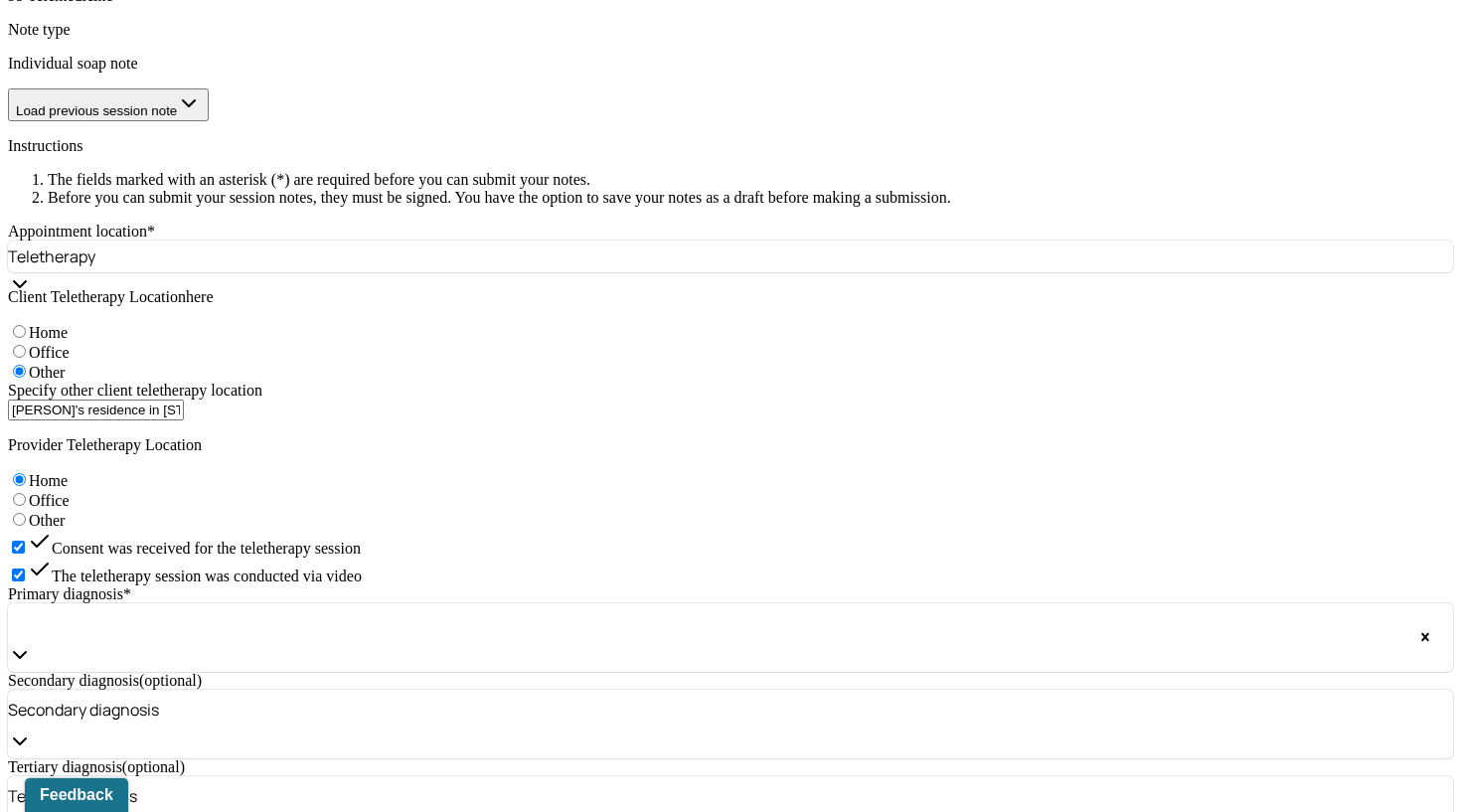scroll, scrollTop: 1159, scrollLeft: 0, axis: vertical 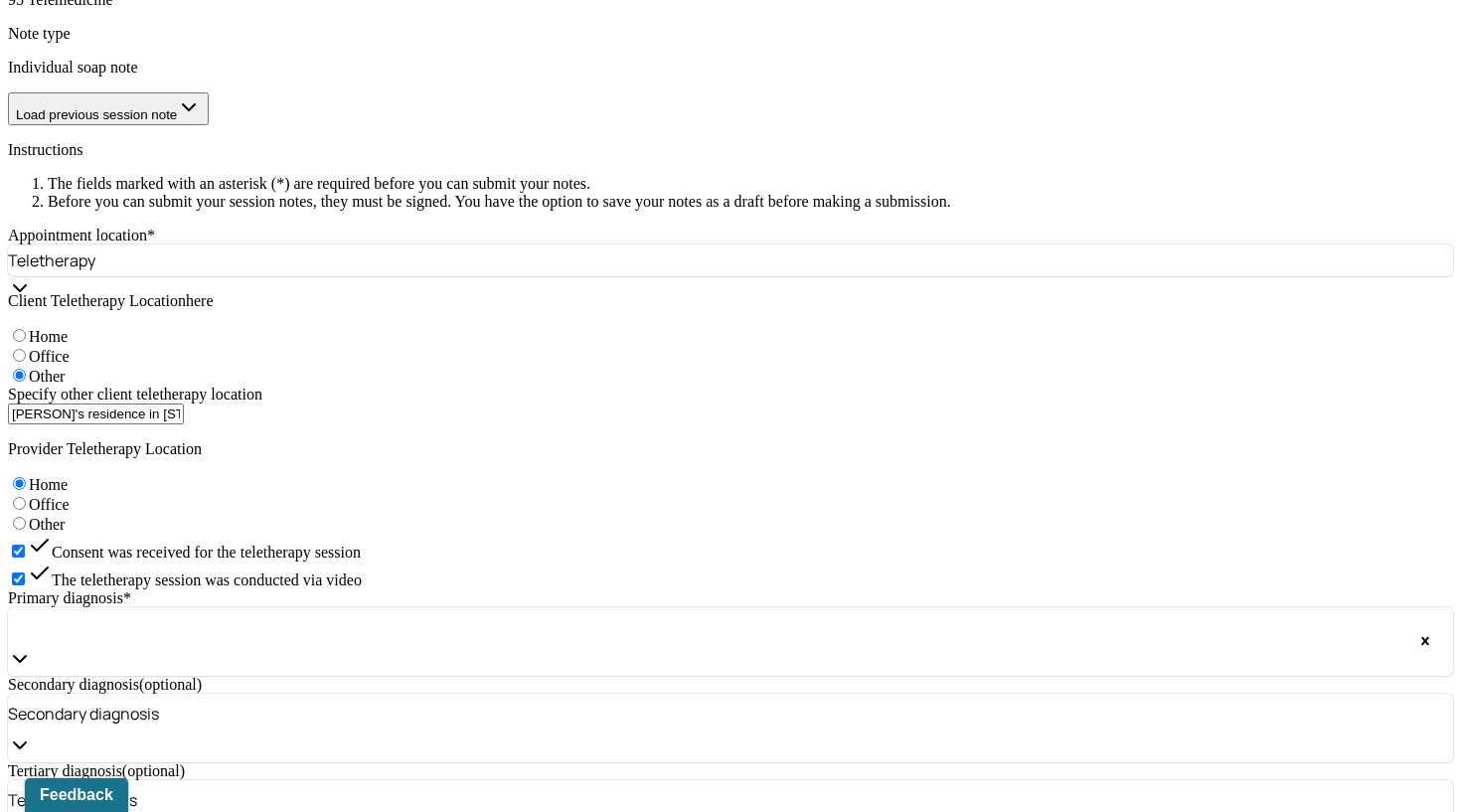 type 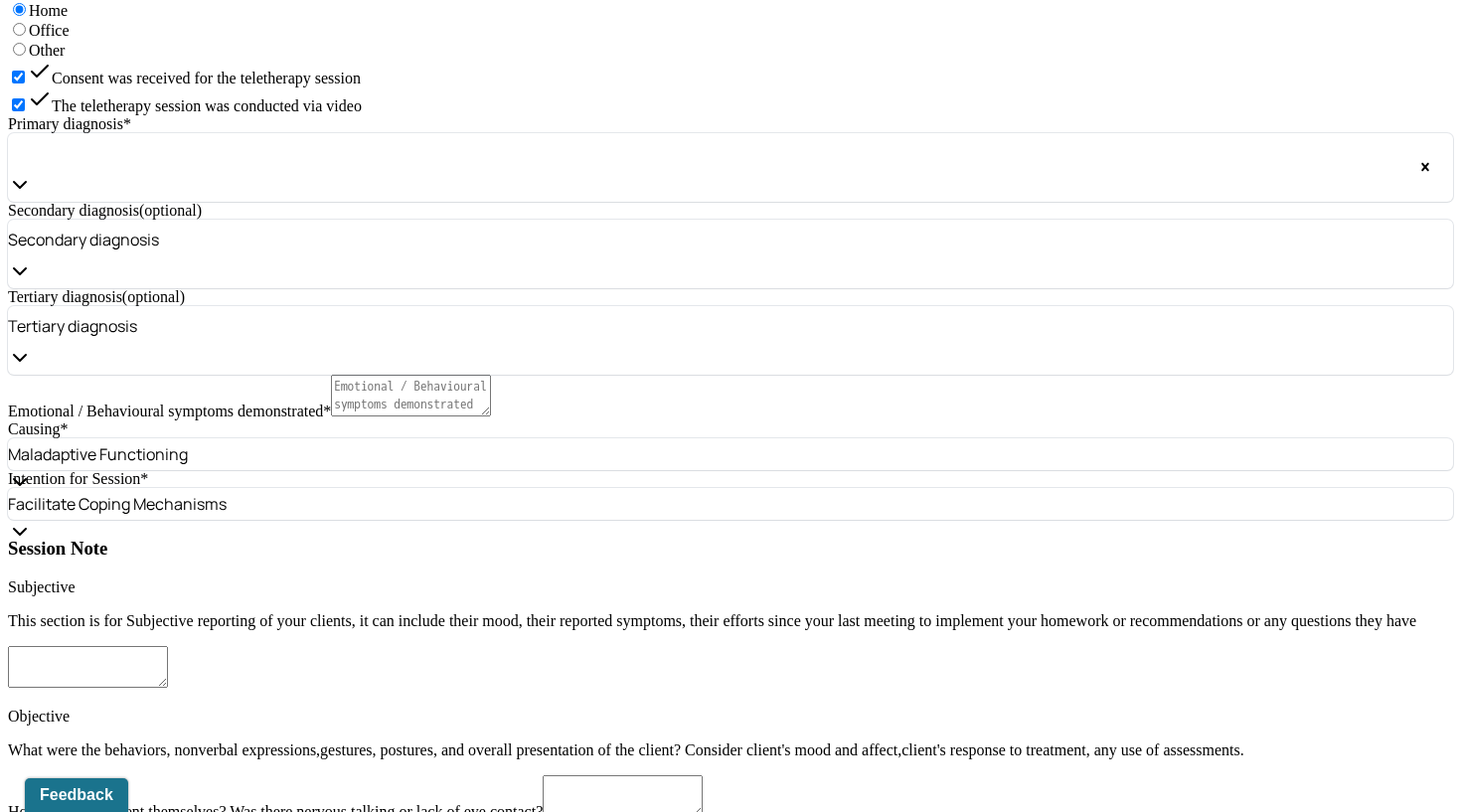 scroll, scrollTop: 1653, scrollLeft: 0, axis: vertical 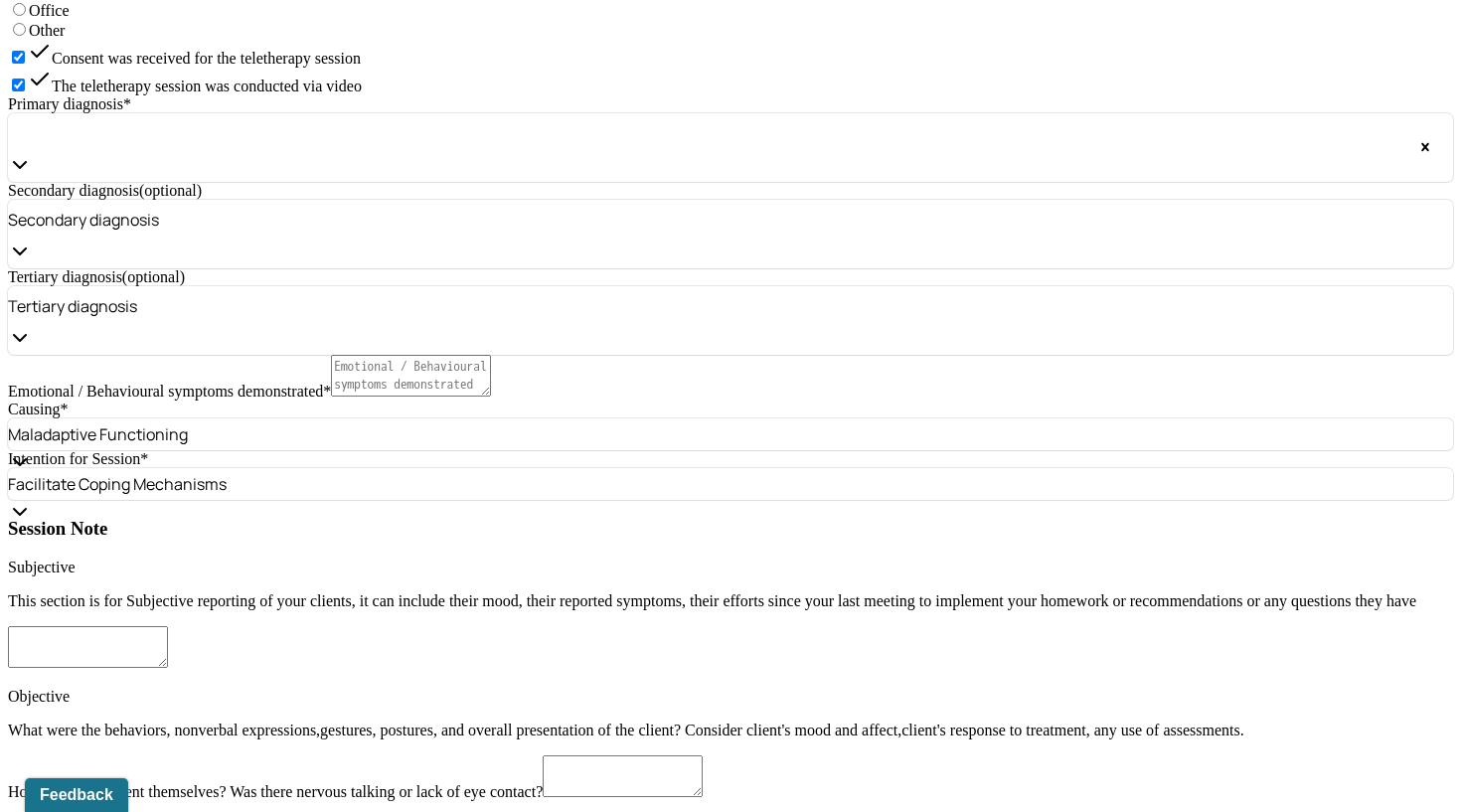 type 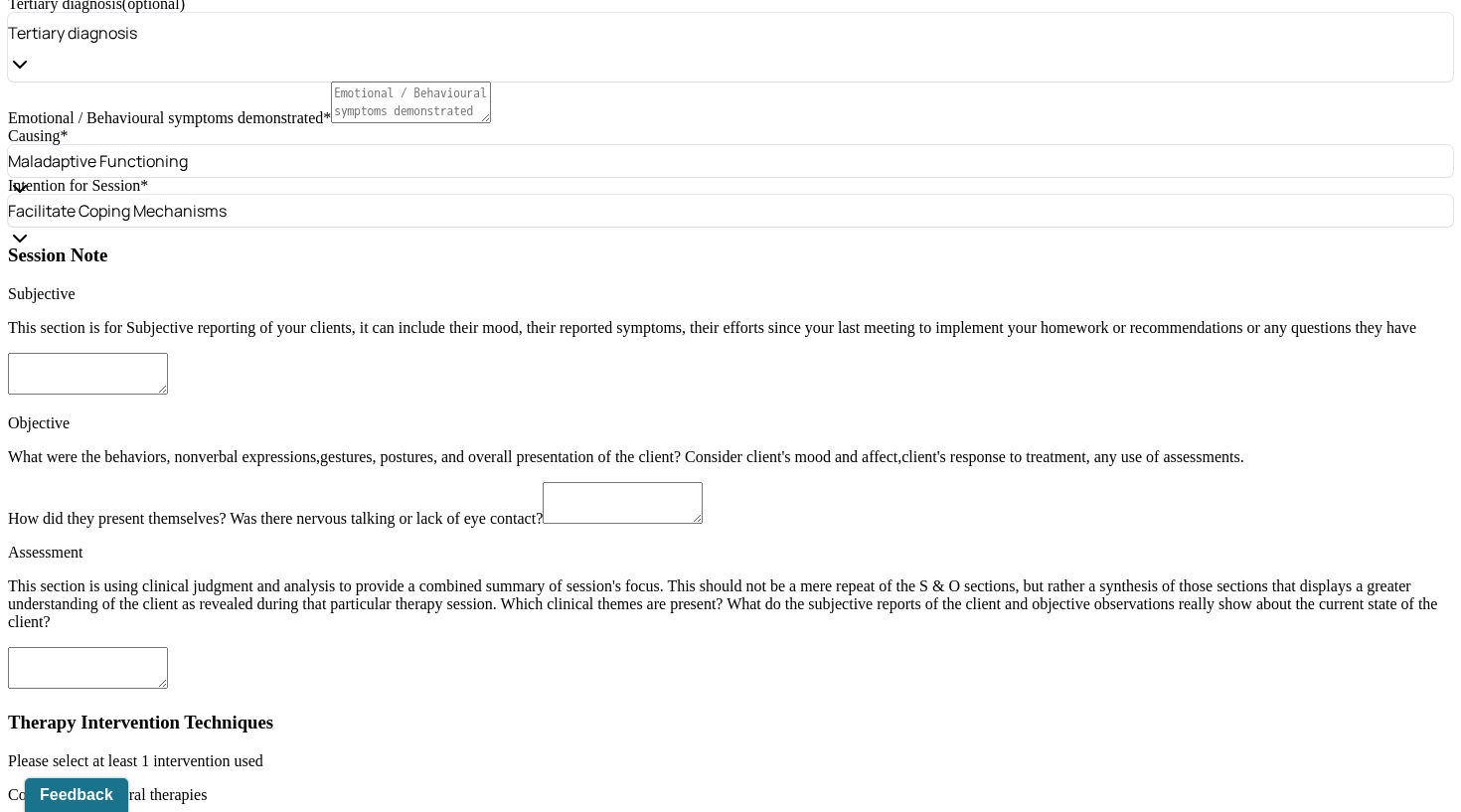 scroll, scrollTop: 1919, scrollLeft: 0, axis: vertical 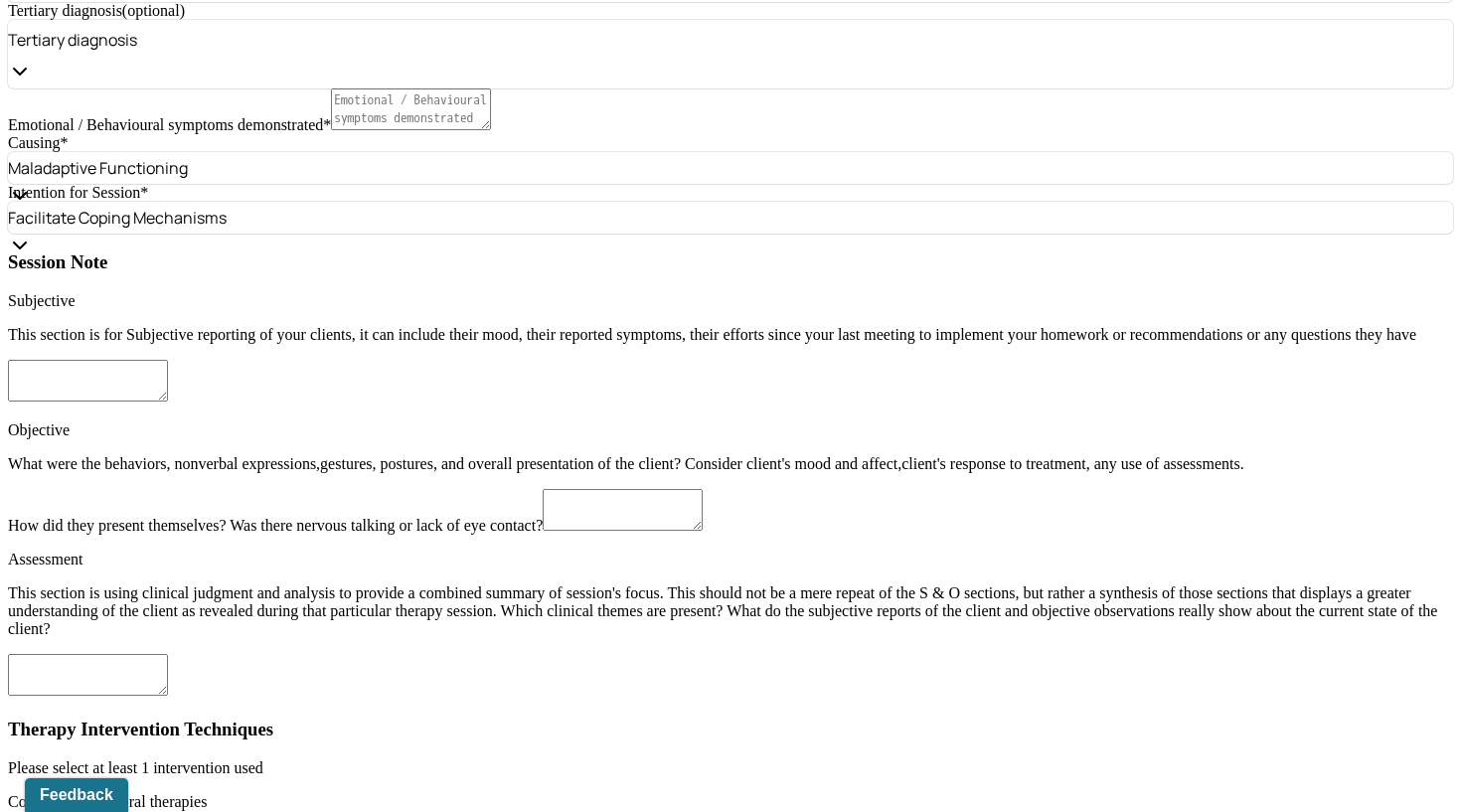 type 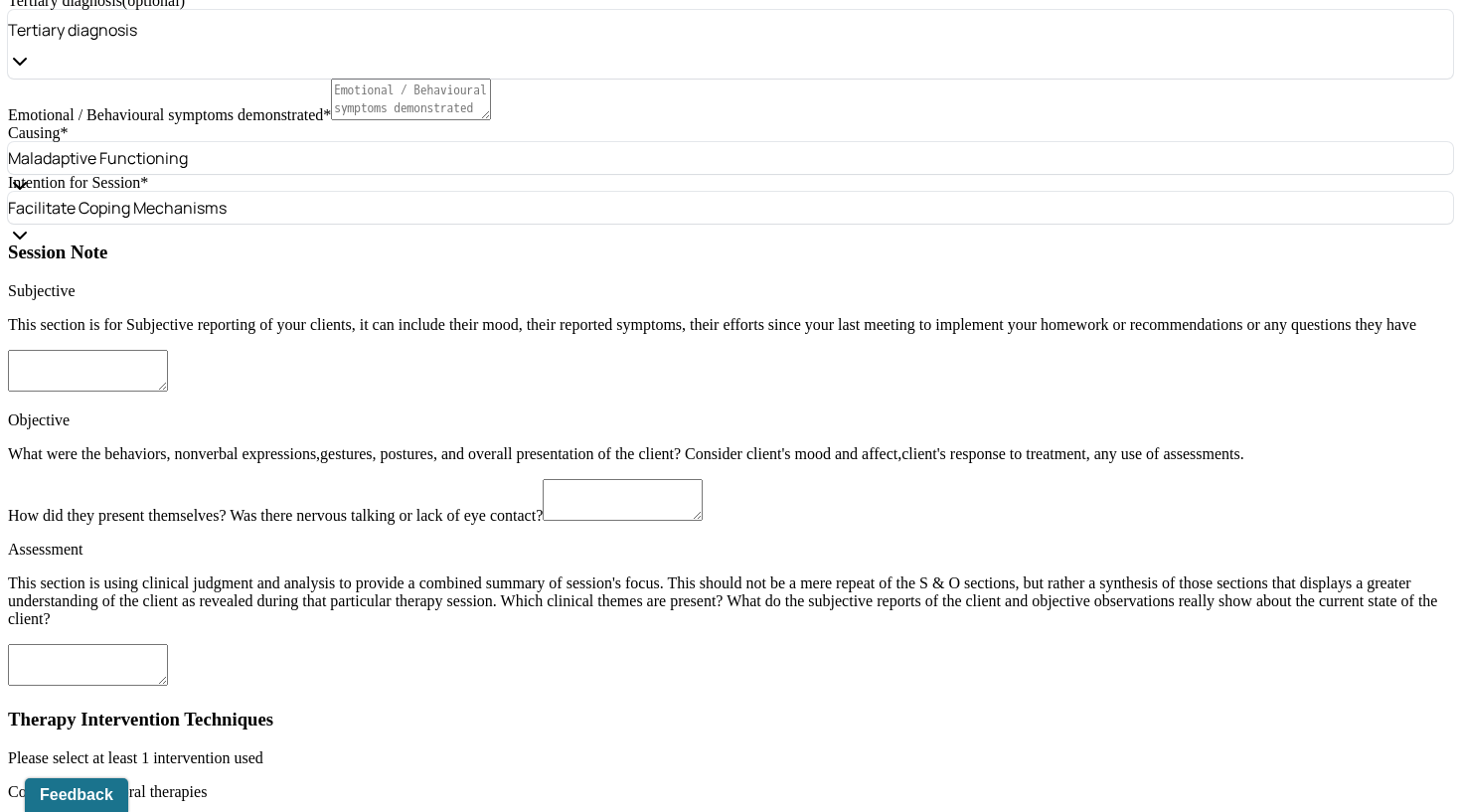 click on "[DATE]" at bounding box center (95, 1944) 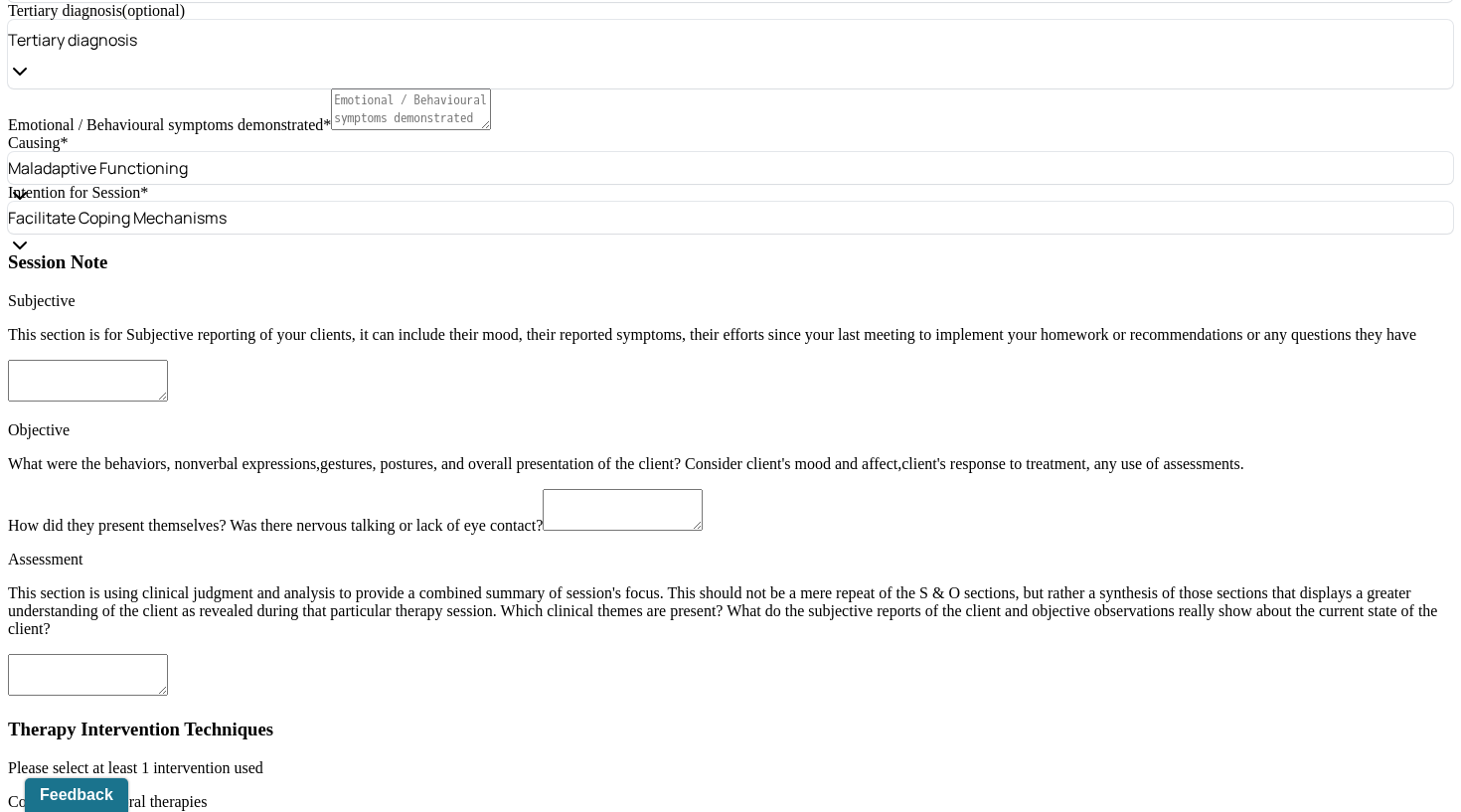 click on "[NUMBER]" at bounding box center [570, -1750] 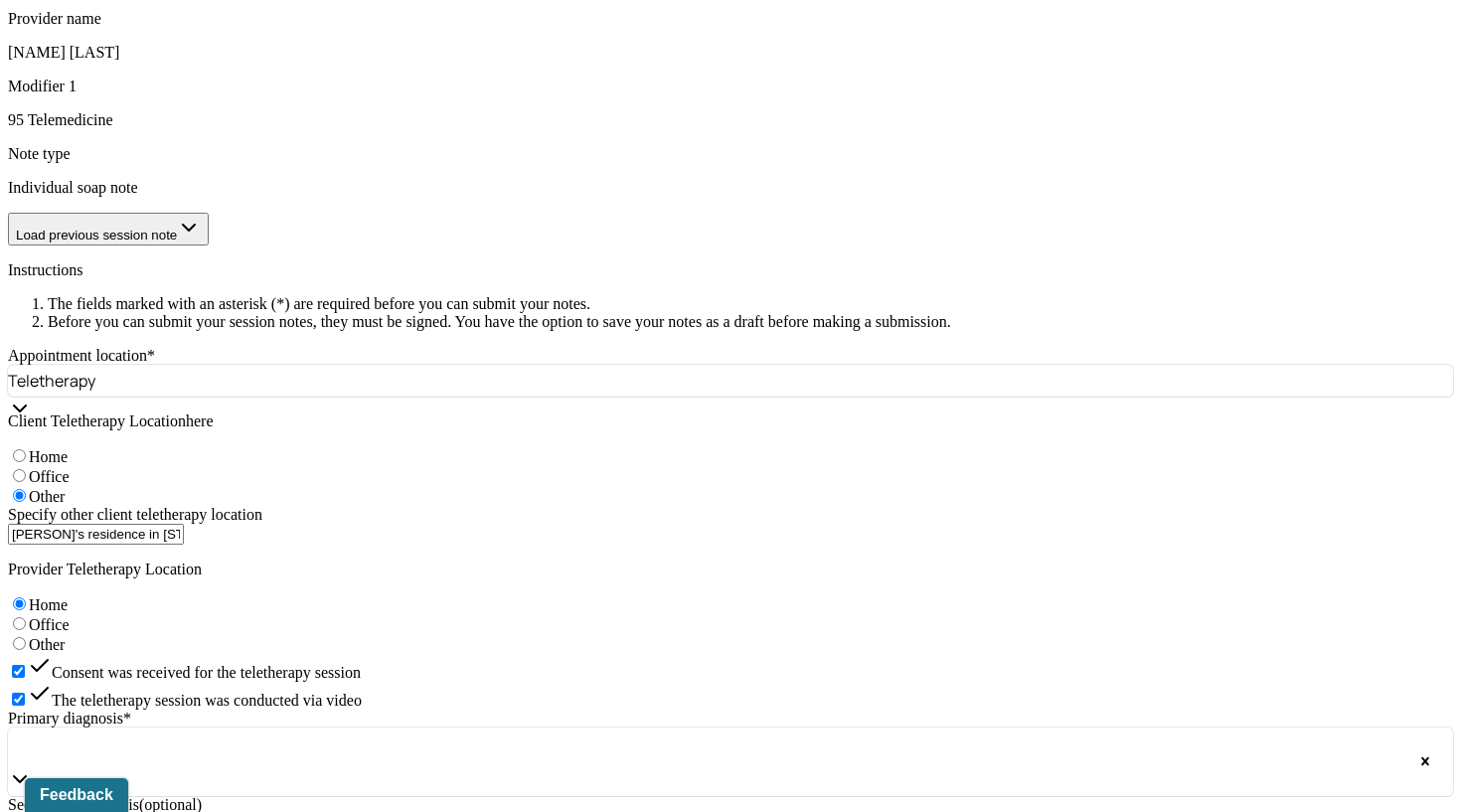 scroll, scrollTop: 435, scrollLeft: 0, axis: vertical 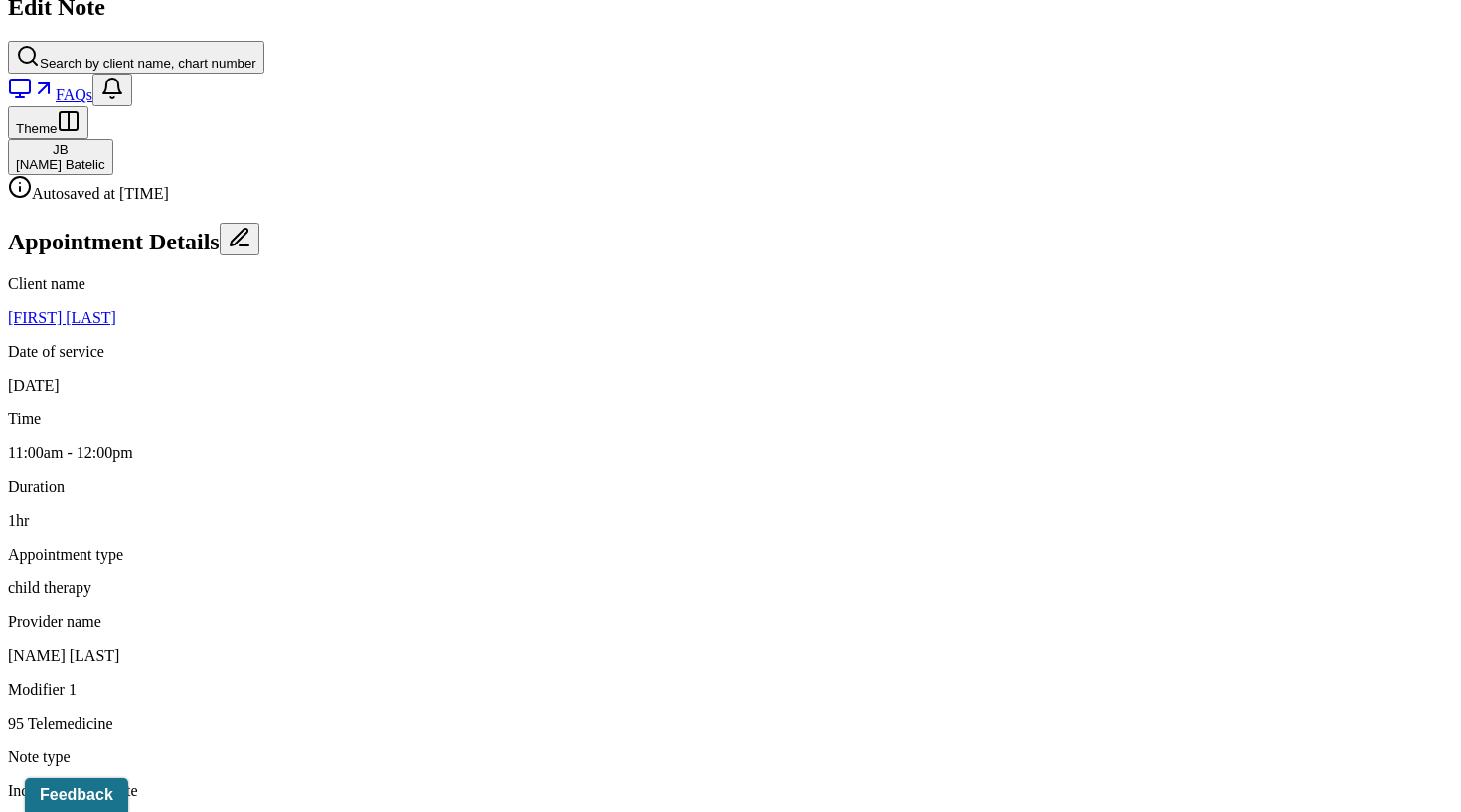type 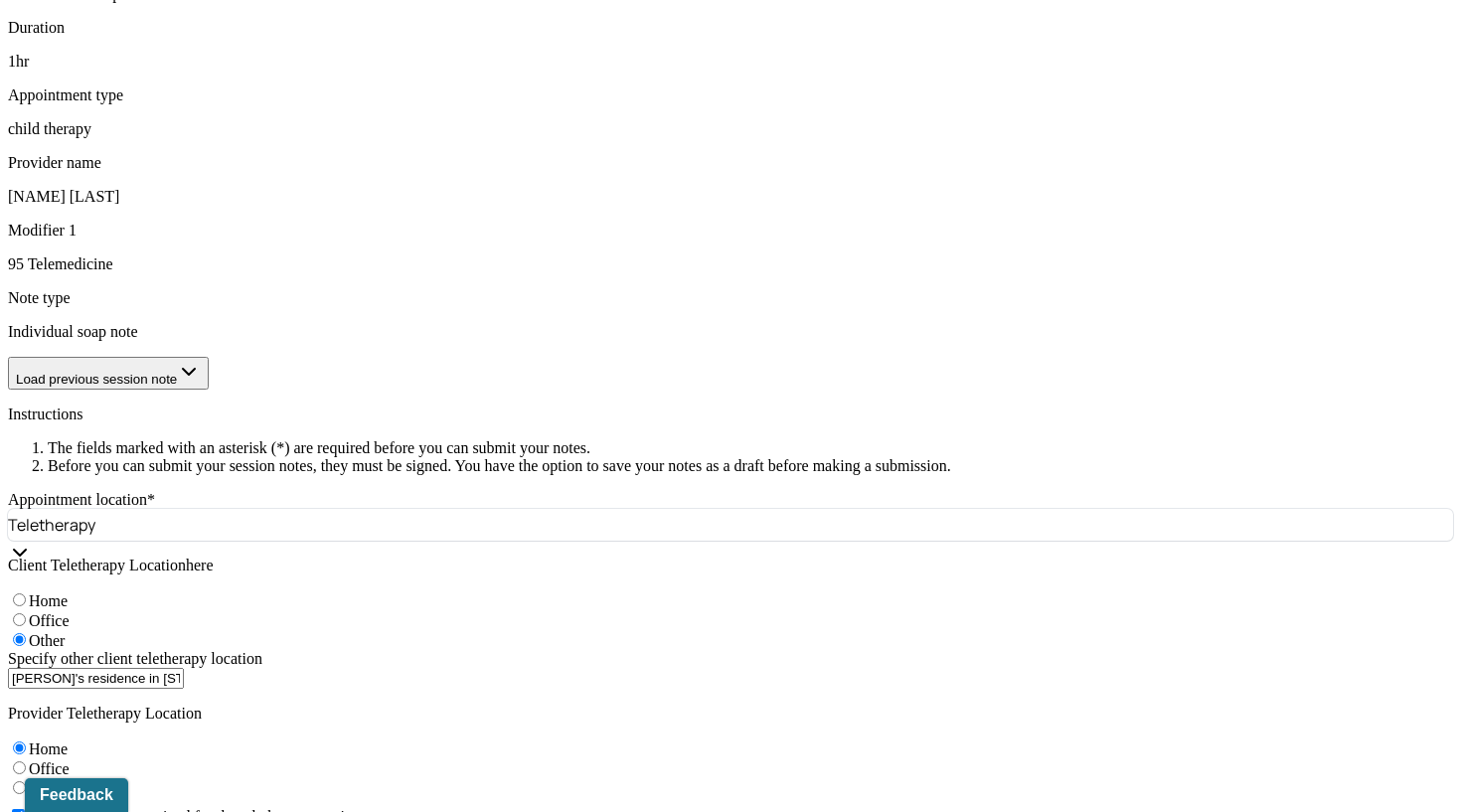 scroll, scrollTop: 906, scrollLeft: 0, axis: vertical 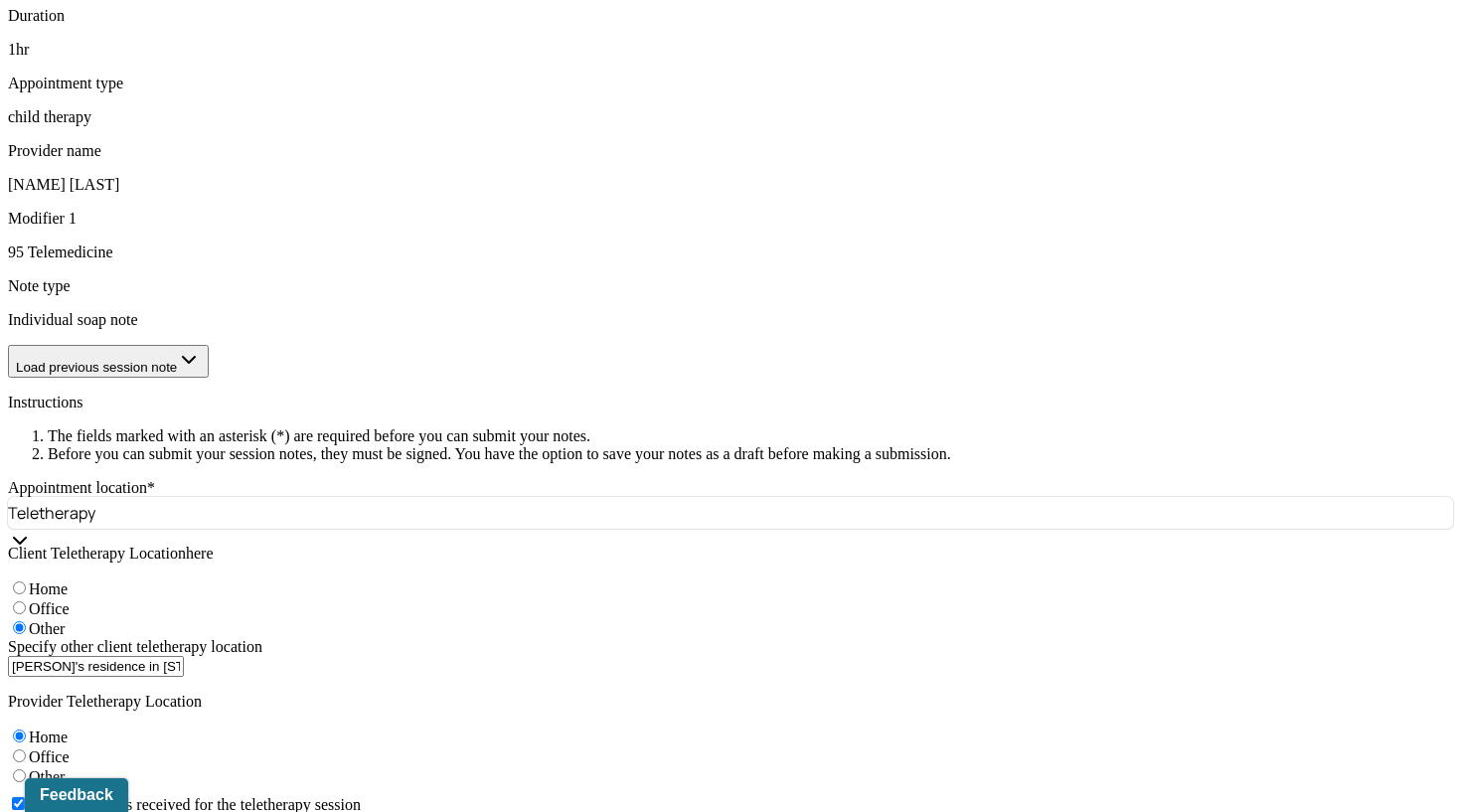 type on "Client appeared reflective and emotionally expressive, engaging openly in discussions about grief, family relationships, and coping with worry." 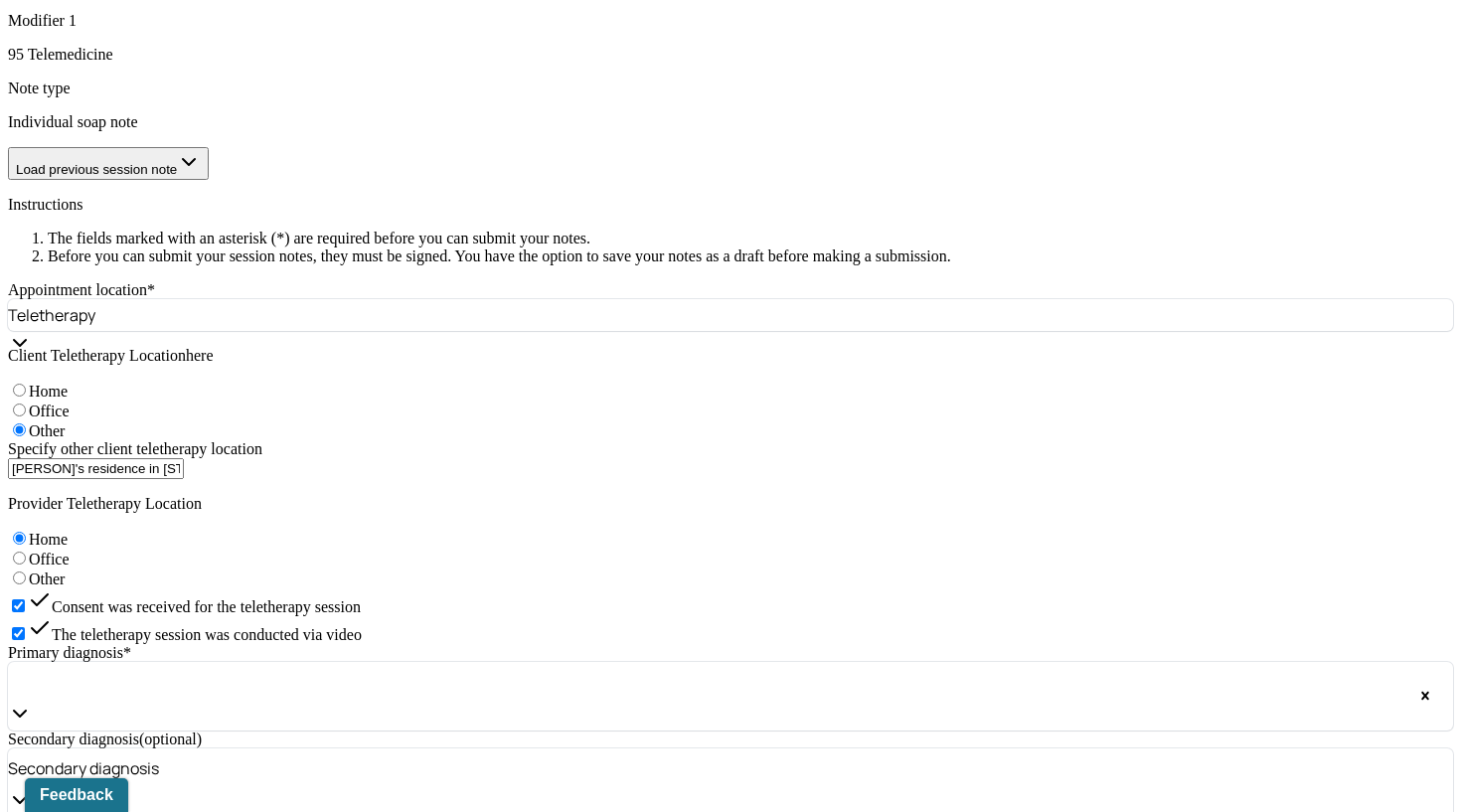 scroll, scrollTop: 1102, scrollLeft: 0, axis: vertical 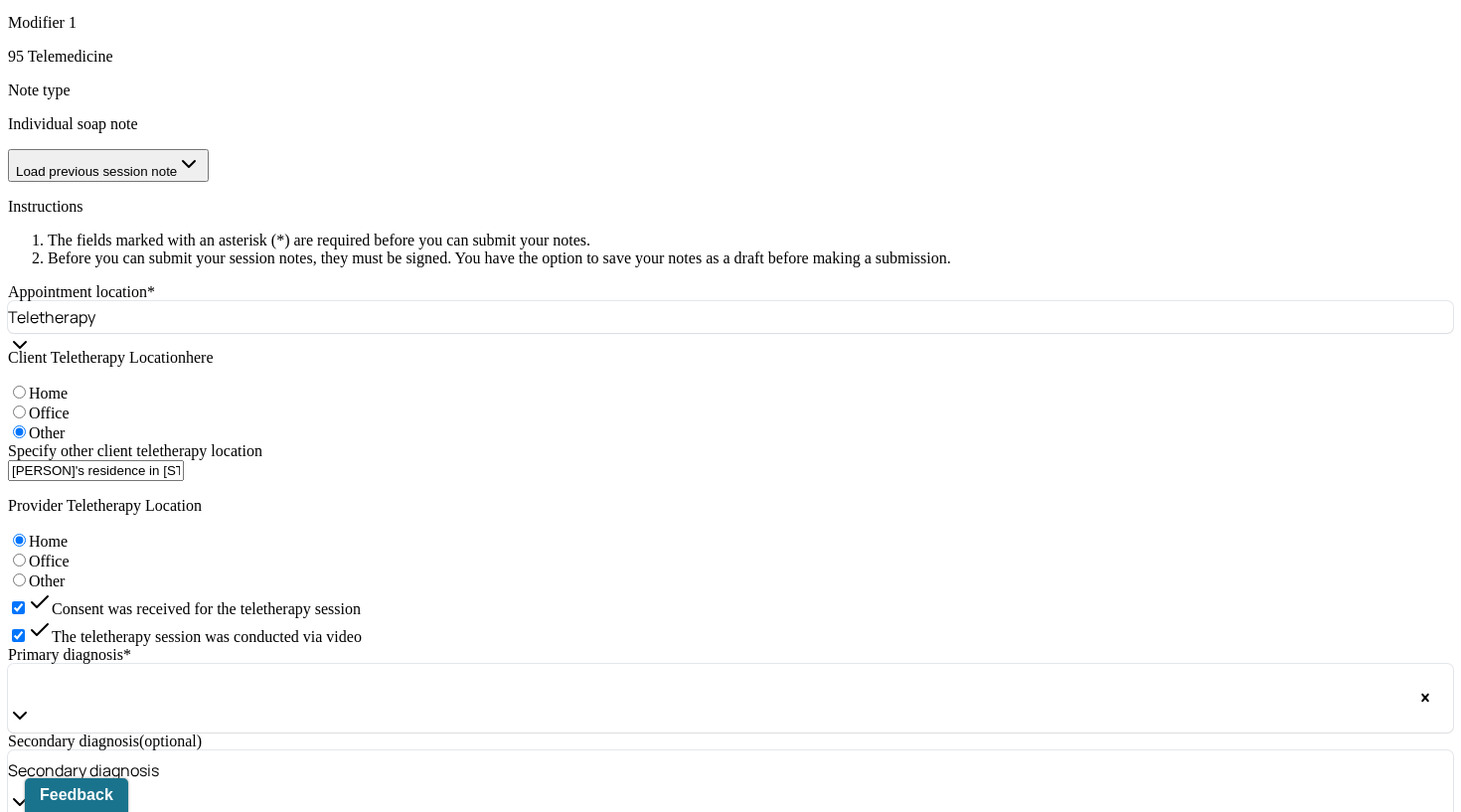 type on "Client described feeling “happy, excited, and calm” today; calm because she was drawing and happy and excited to celebrate a friend's birthday. She also shared sadness about her grandfather’s passing, expressing worry that visiting his house will feel different without him there. Client discussed ambivalence and concern about leaving her mother to return to Connecticut and the challenges of splitting time between parents. She reported feeling validated when her stepfather shared a story about a friend with separated parents, which she related to her own experiences. Additionally, client identified anxiety about the upcoming school year, including concerns about interactions with both former and new classmates." 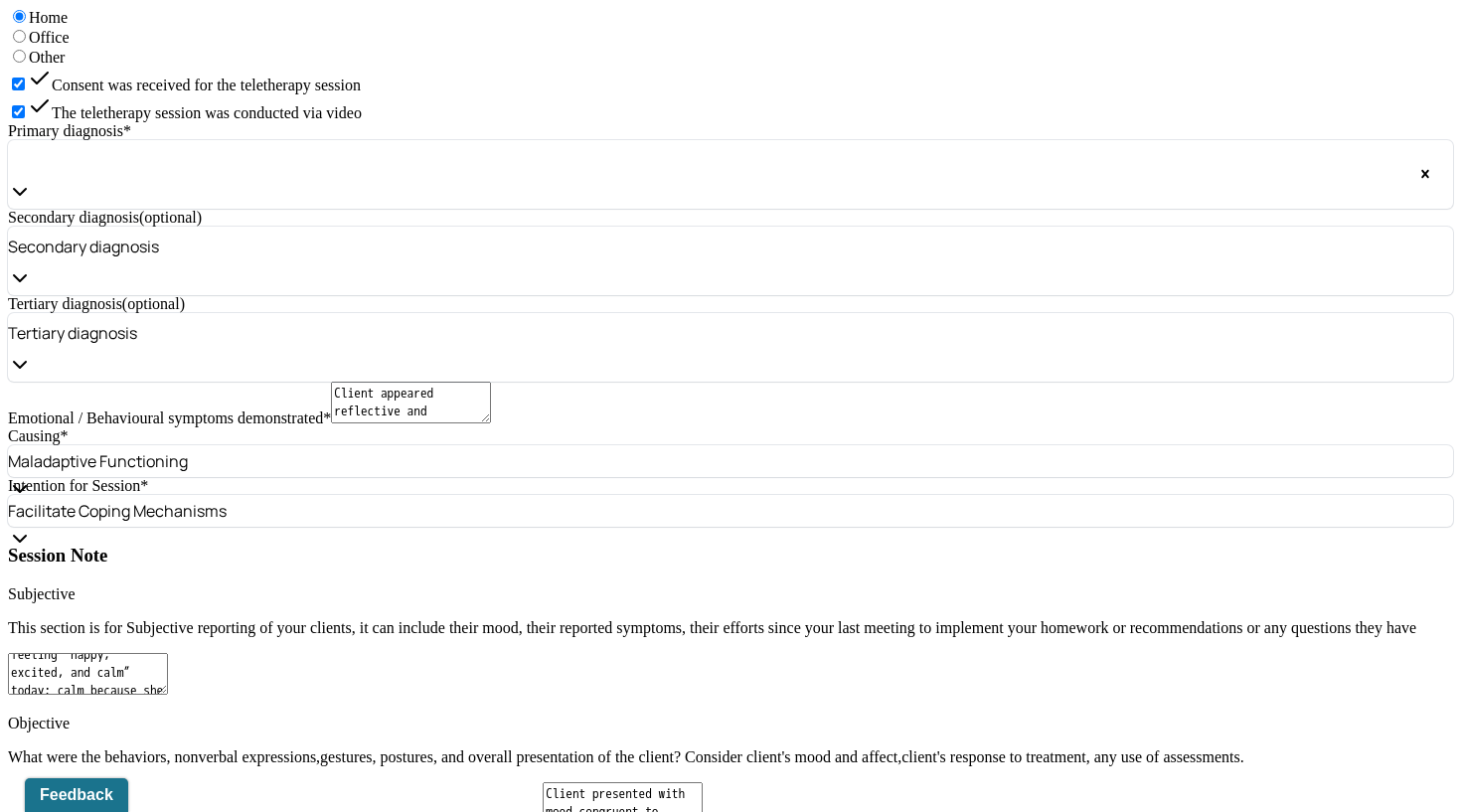 scroll, scrollTop: 1902, scrollLeft: 0, axis: vertical 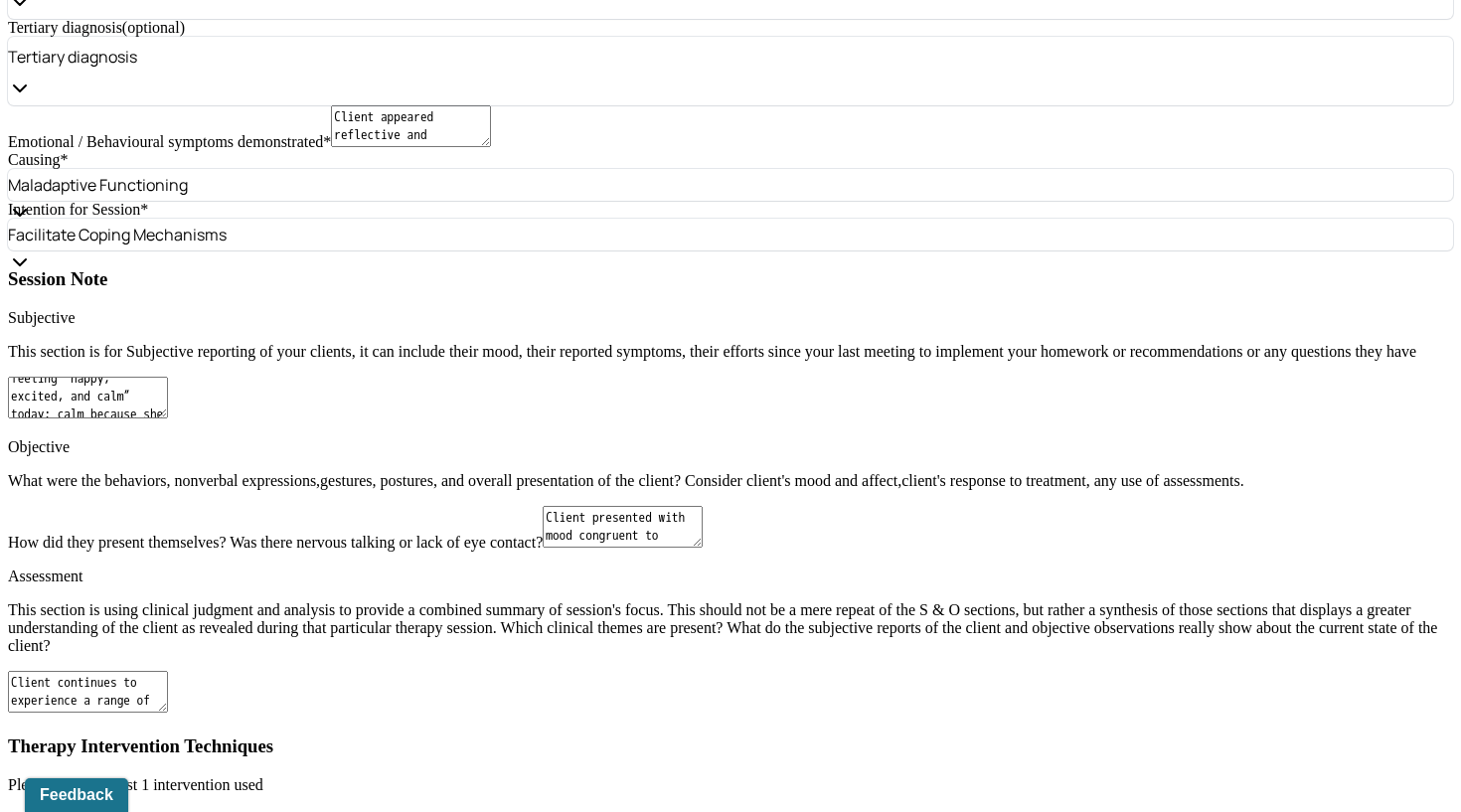 click at bounding box center (87, 1780) 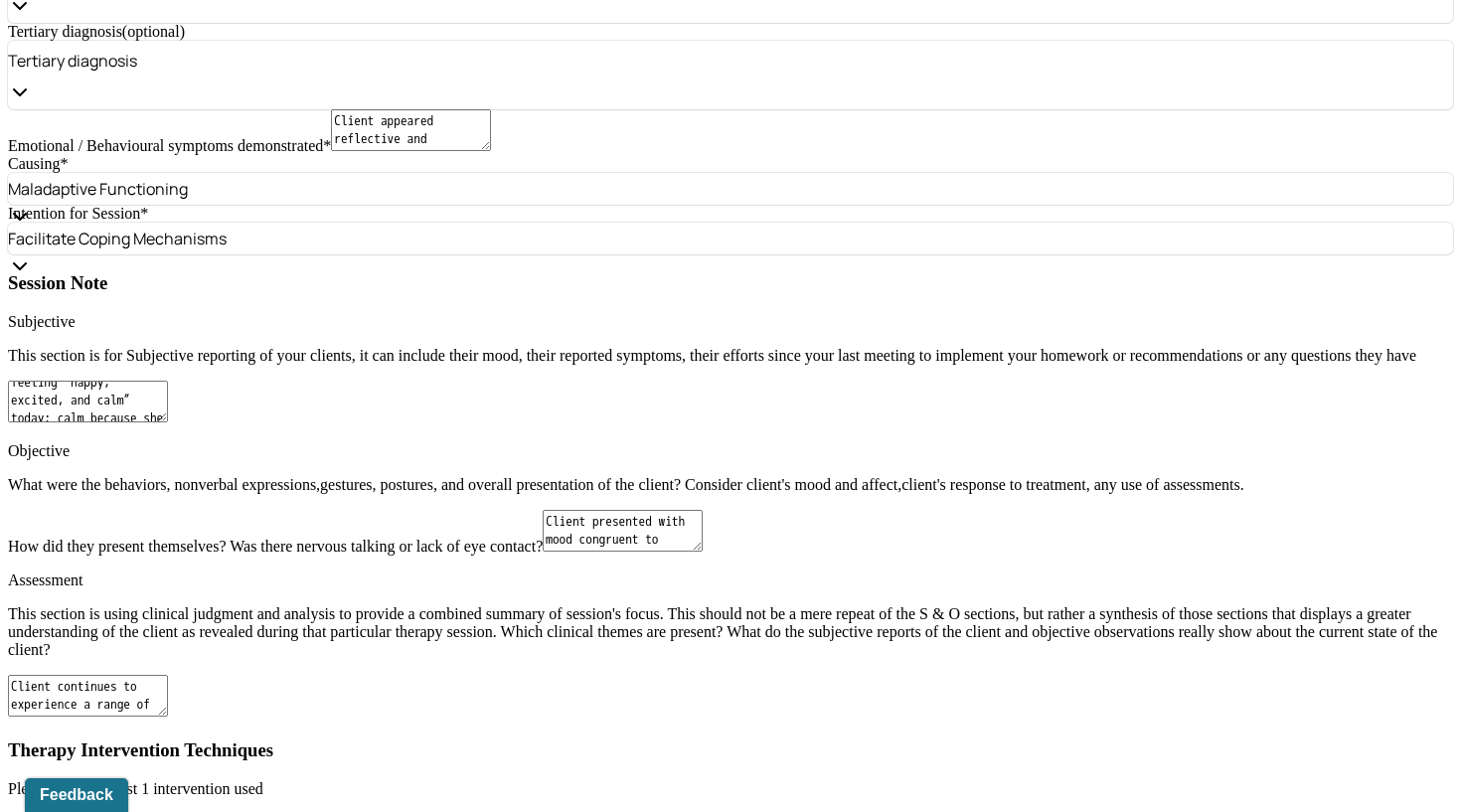 scroll, scrollTop: 9, scrollLeft: 0, axis: vertical 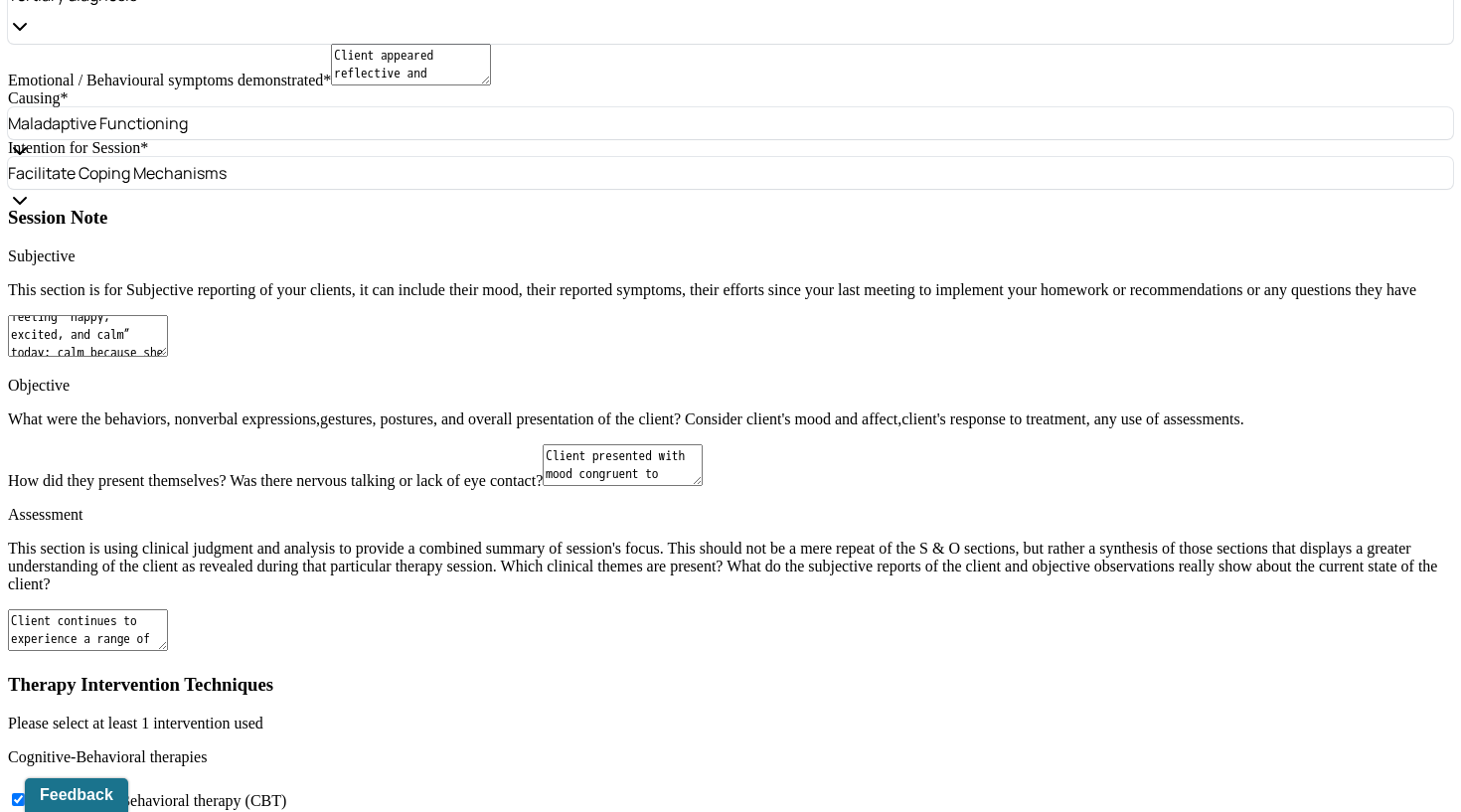 type on "Continue processing grief related to her grandfather’s passing.
Support client in managing anxiety about school transitions through coping strategies.
Encourage ongoing use of art and breathing exercises as tools for emotional regulation.
Reinforce open communication with caregivers to address ambivalence and worries about family dynamics." 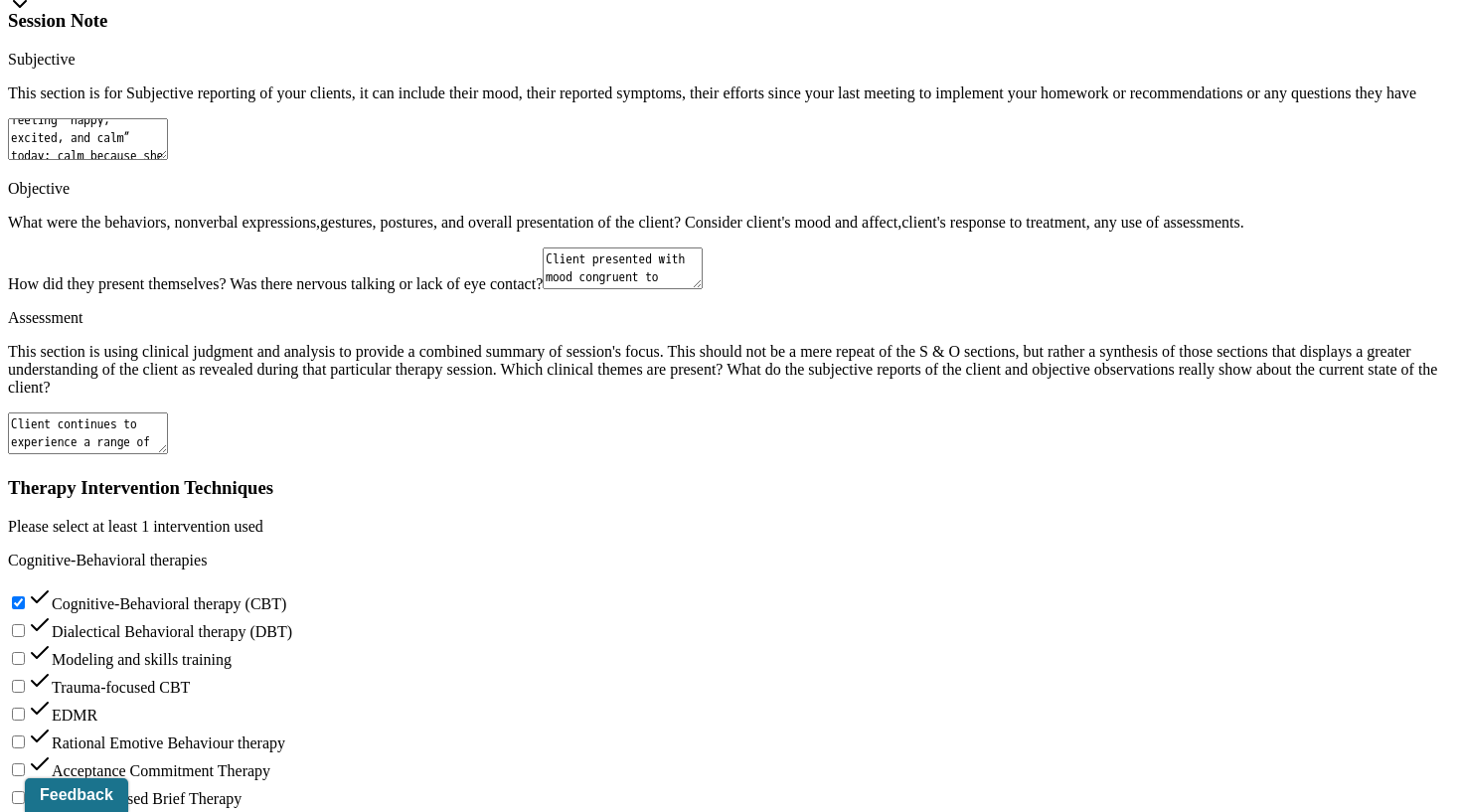 scroll, scrollTop: 2210, scrollLeft: 0, axis: vertical 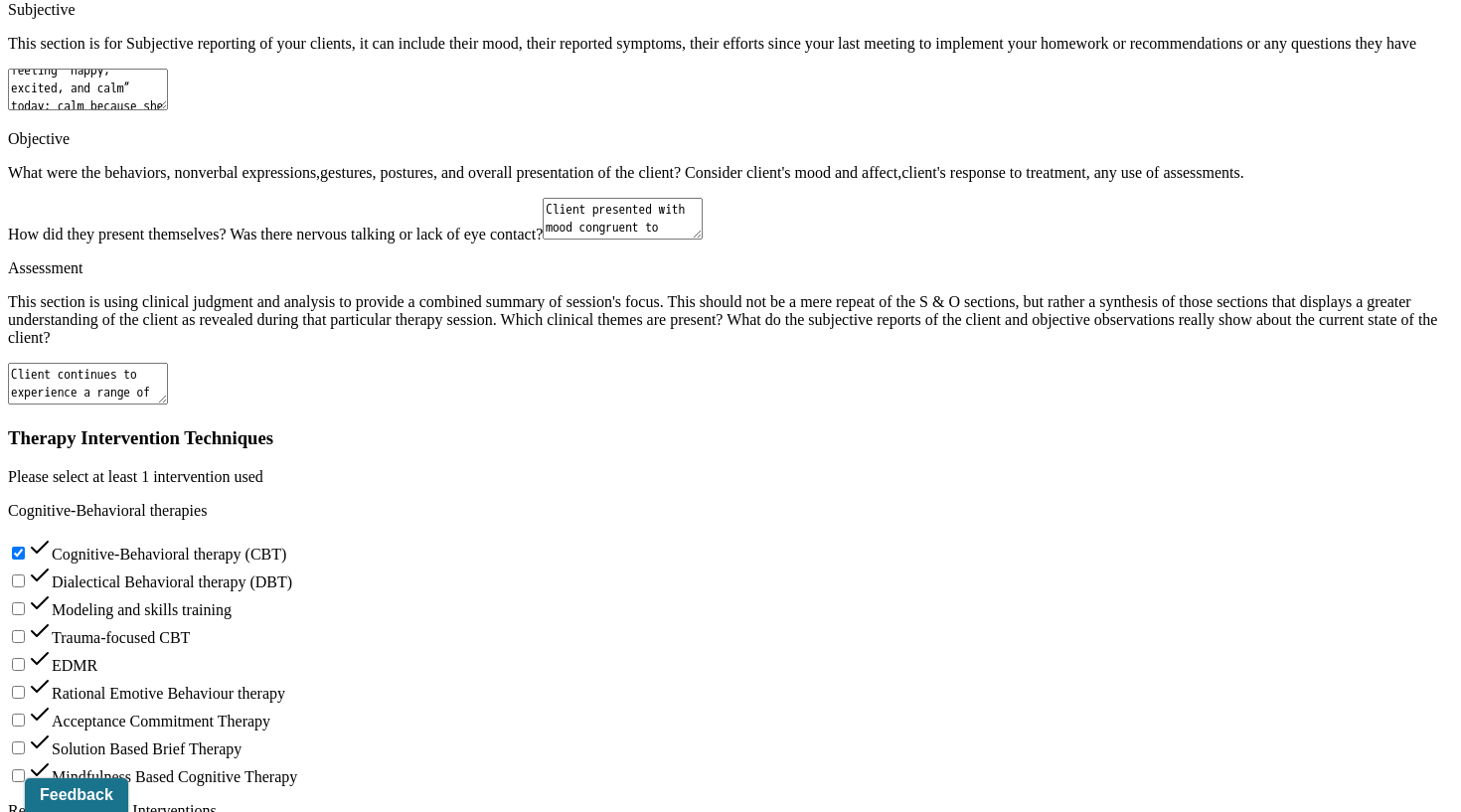 click on "Reduce anxiety" at bounding box center [153, 2026] 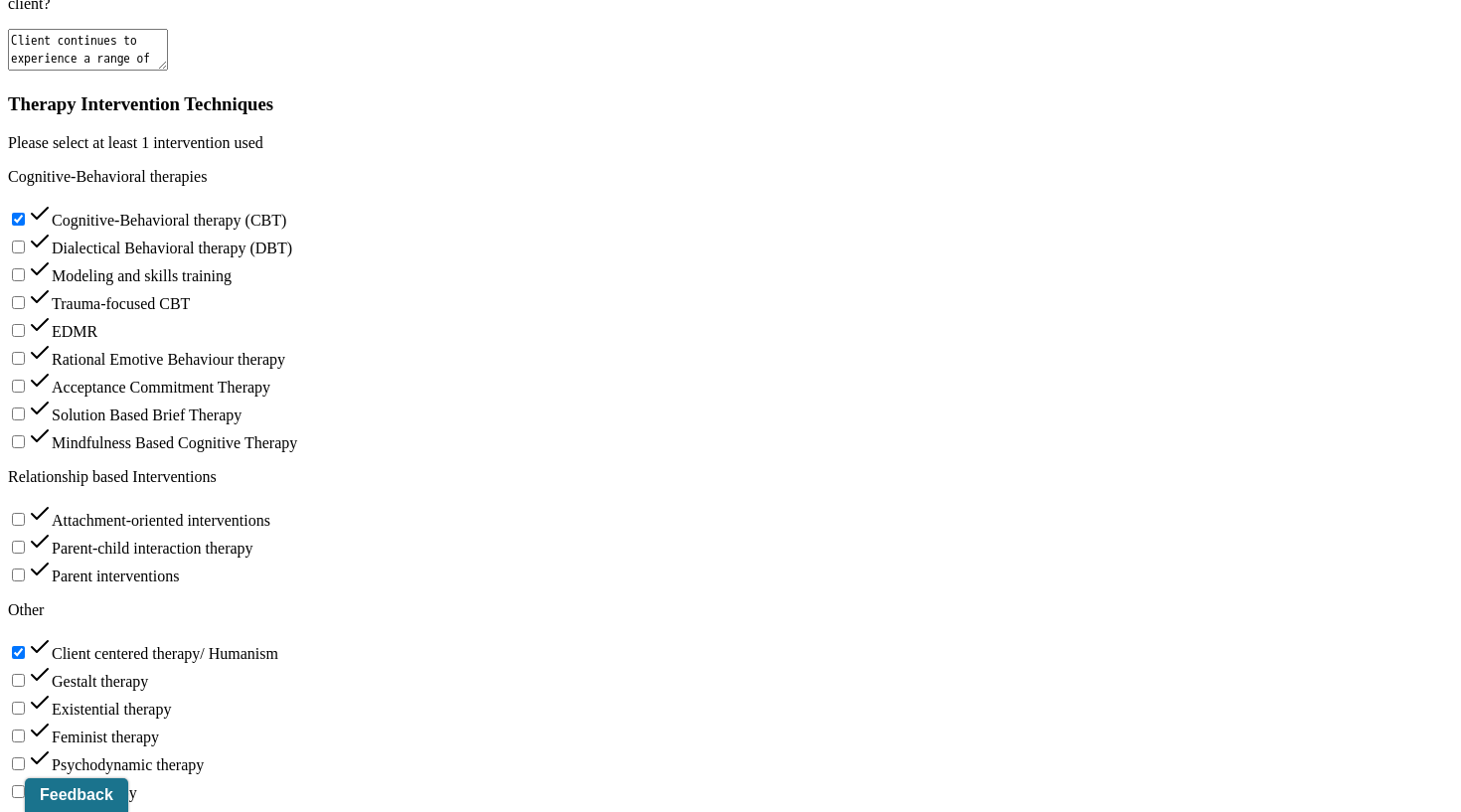 scroll, scrollTop: 2584, scrollLeft: 0, axis: vertical 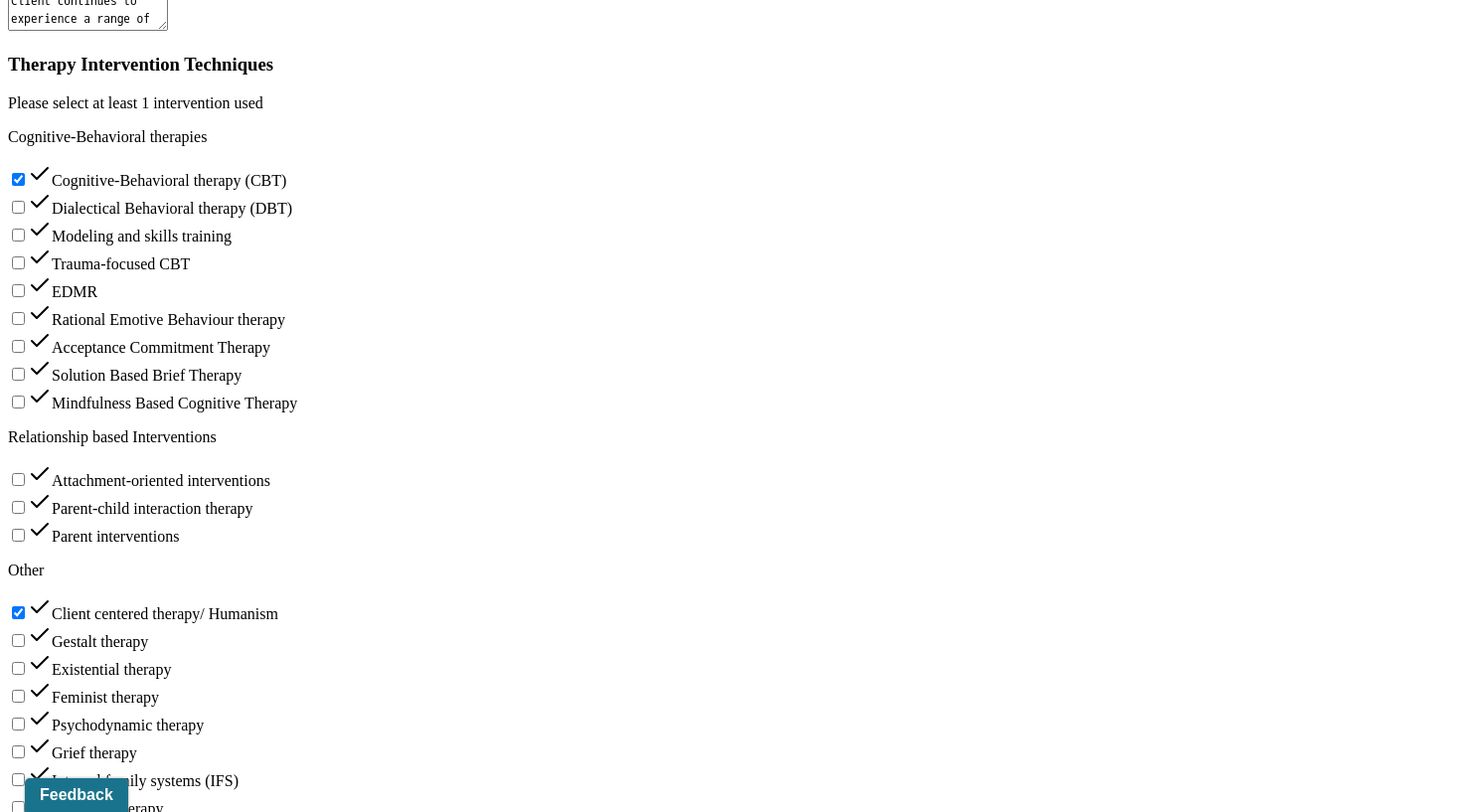 type on "Client is using coping strategies such as talking about her worries, practicing breathing exercises, and engaging in art, which has helped reduce her anxiety and improve emotional regulation." 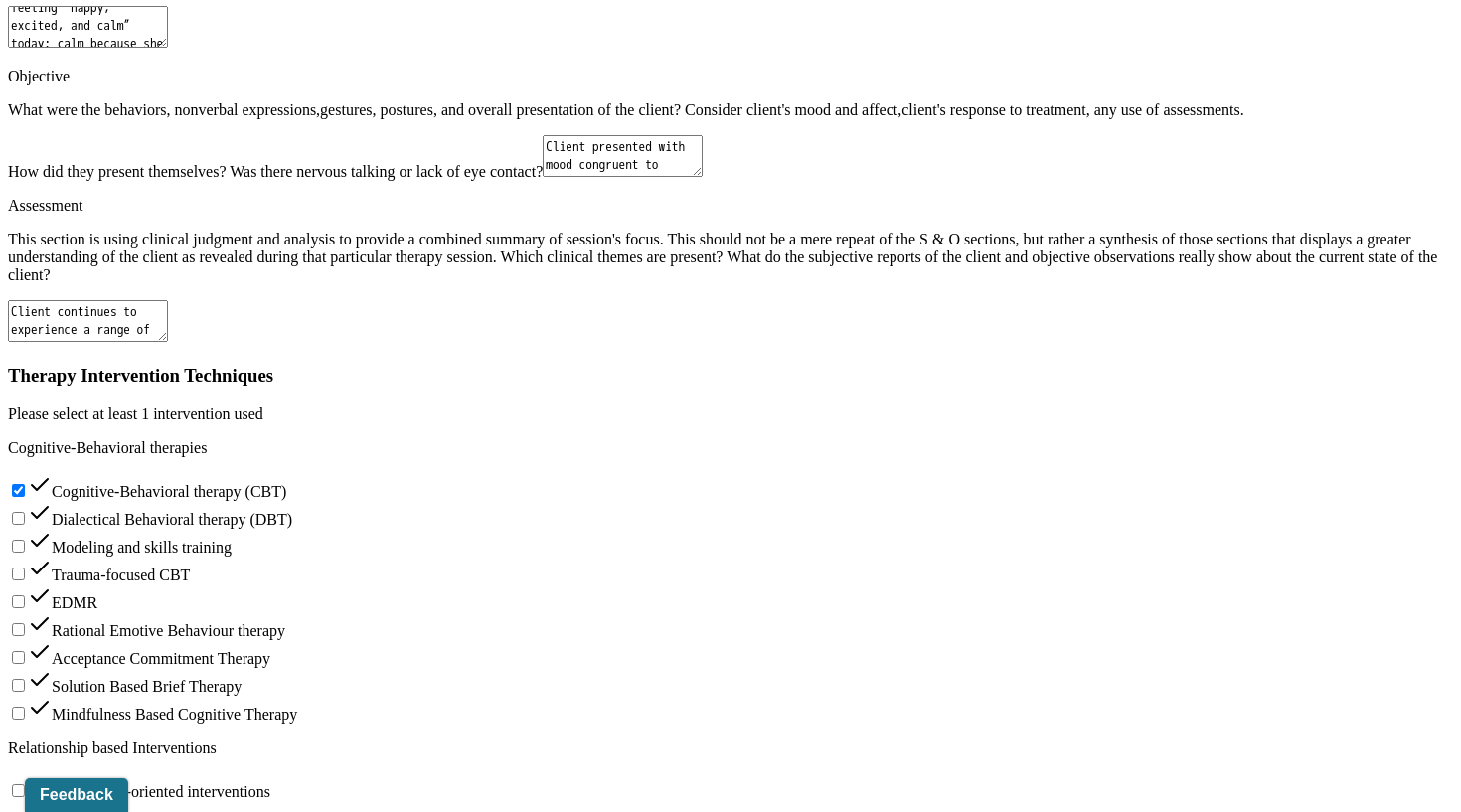scroll, scrollTop: 2209, scrollLeft: 0, axis: vertical 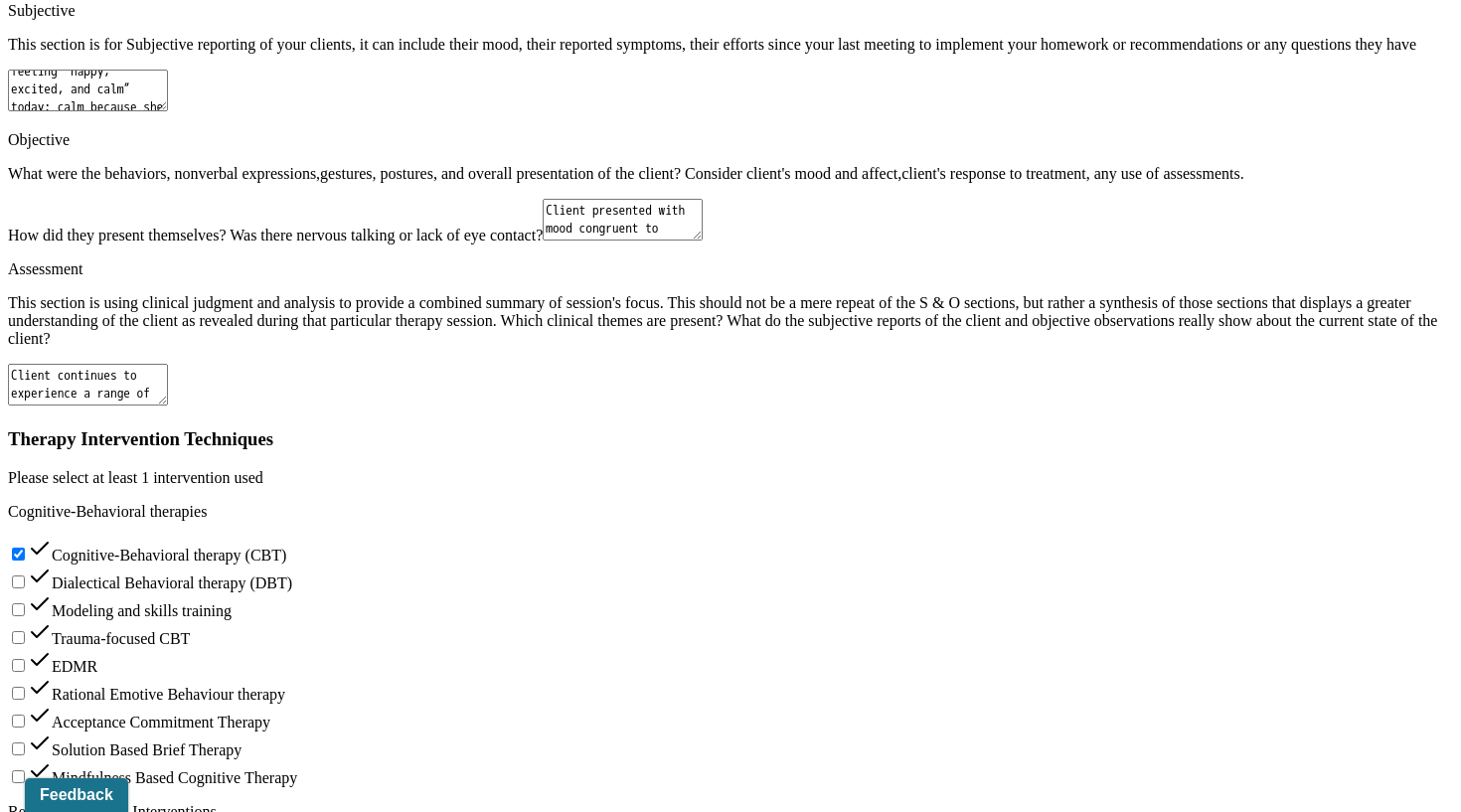 click on "Client shared feeling happy, excited, and calm, while also expressing sadness about her grandfather’s passing and anxiety about the upcoming school year." at bounding box center [87, 1921] 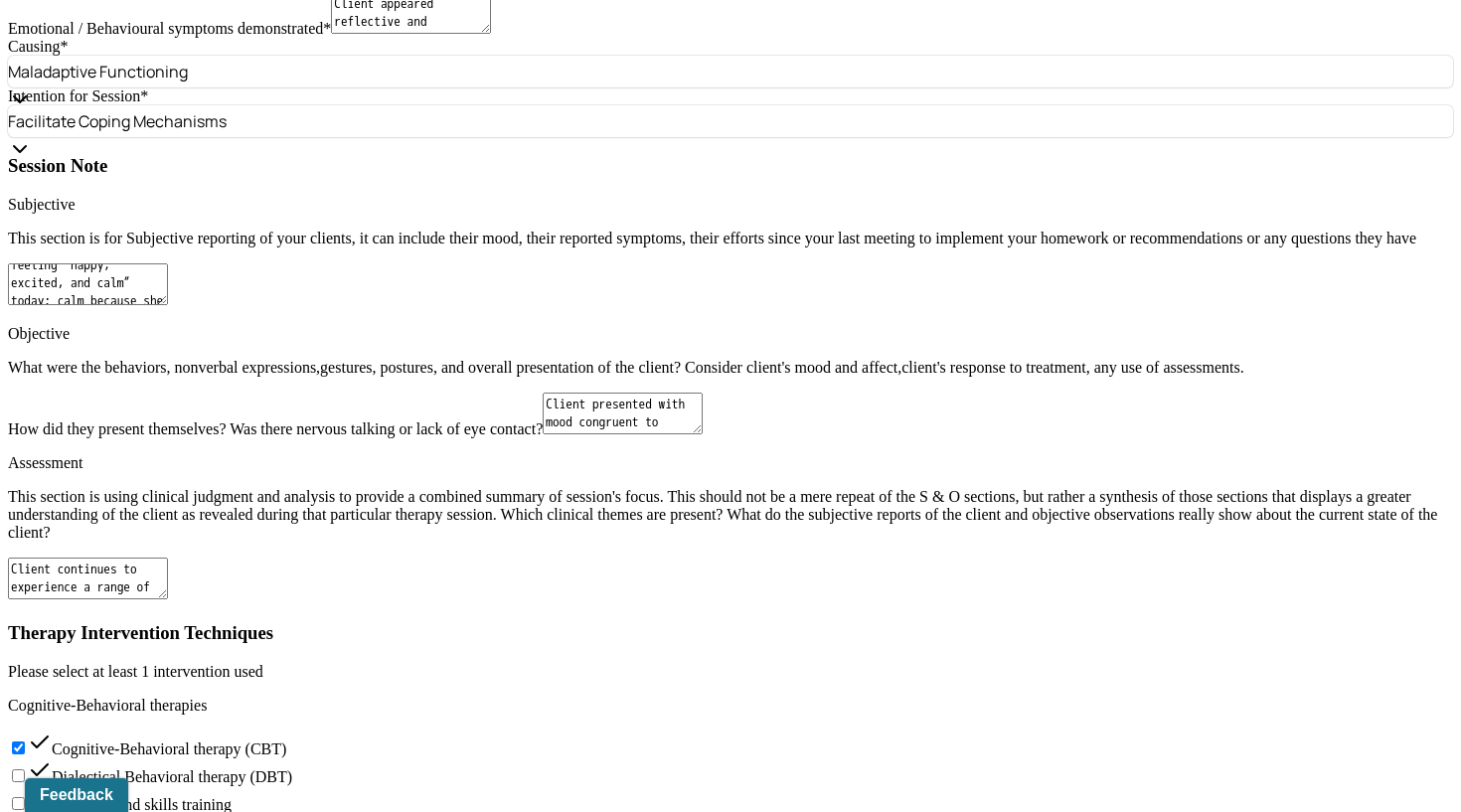 scroll, scrollTop: 2015, scrollLeft: 0, axis: vertical 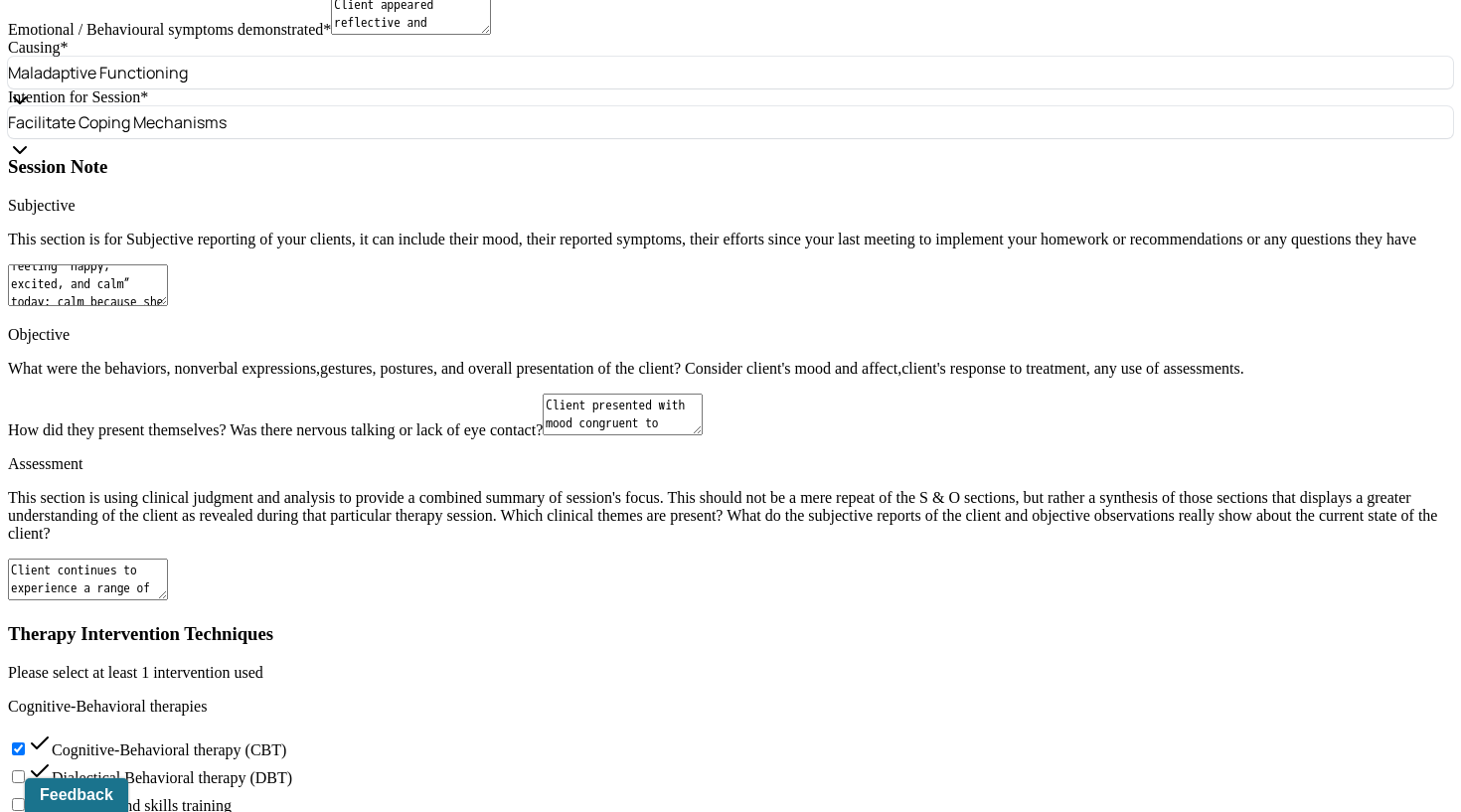 click on "Continue processing grief related to her grandfather’s passing.
Support client in managing anxiety about school transitions through coping strategies.
Encourage ongoing use of art and breathing exercises as tools for emotional regulation.
Reinforce open communication with caregivers to address ambivalence and worries about family dynamics." at bounding box center (87, 1668) 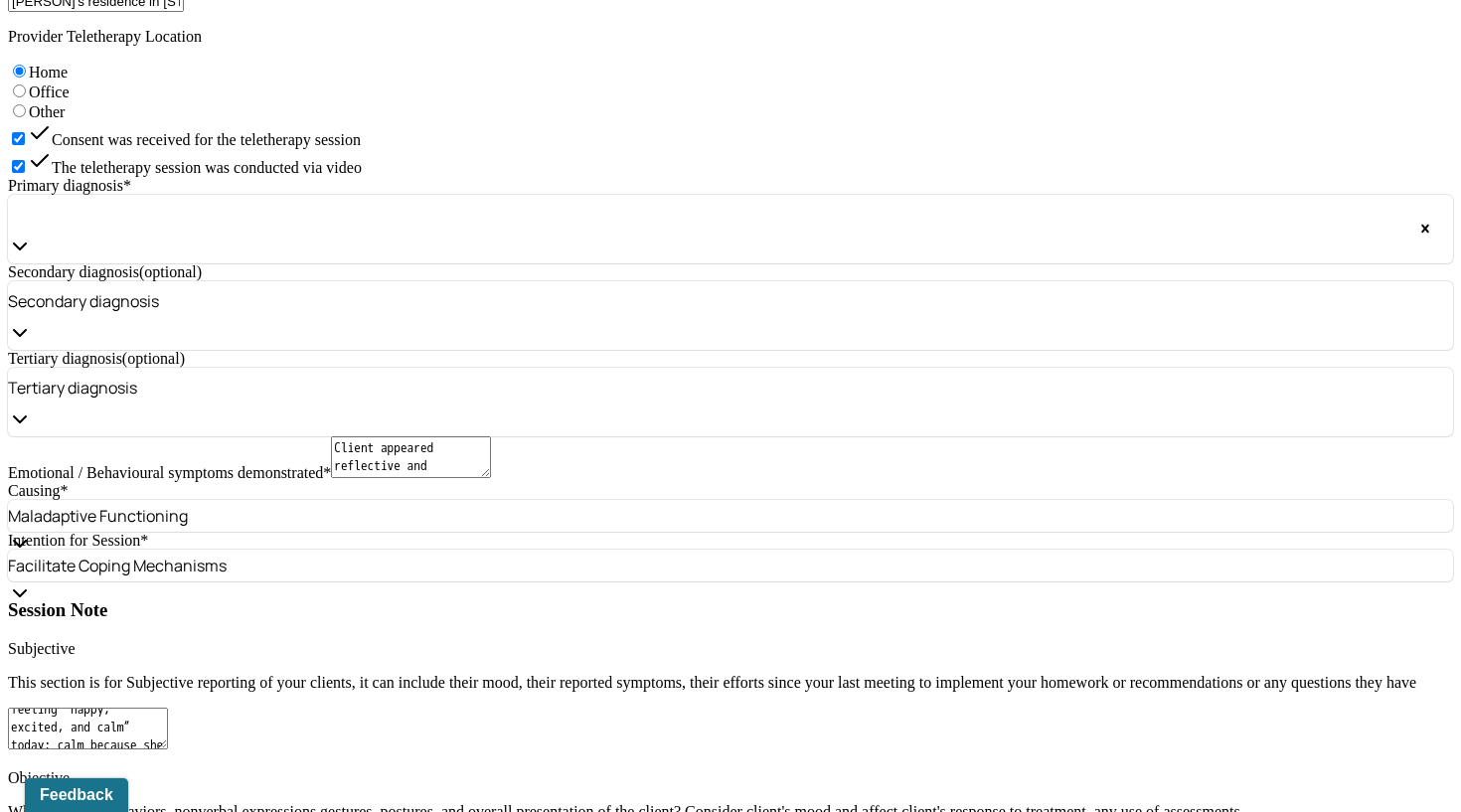 scroll, scrollTop: 1535, scrollLeft: 0, axis: vertical 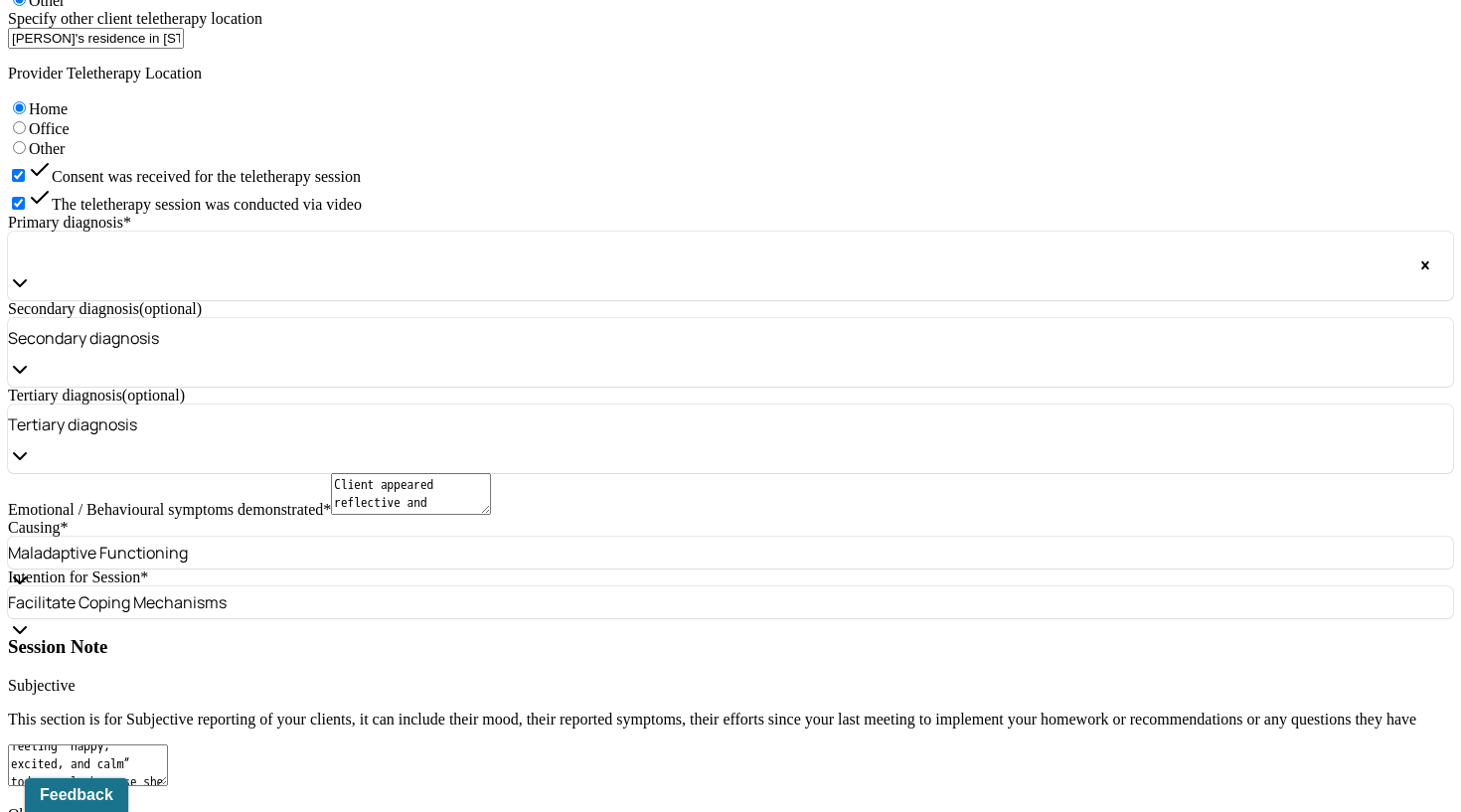 click on "Client continues to experience a range of emotions tied to grief, family dynamics, and school-related anxiety. She is actively engaging in therapeutic interventions and demonstrates awareness of how creative outlets, like art, help her regulate emotions. Psychoeducation on worry and coping strategies supported her understanding of how worry develops and how to manage it effectively." at bounding box center (87, 1059) 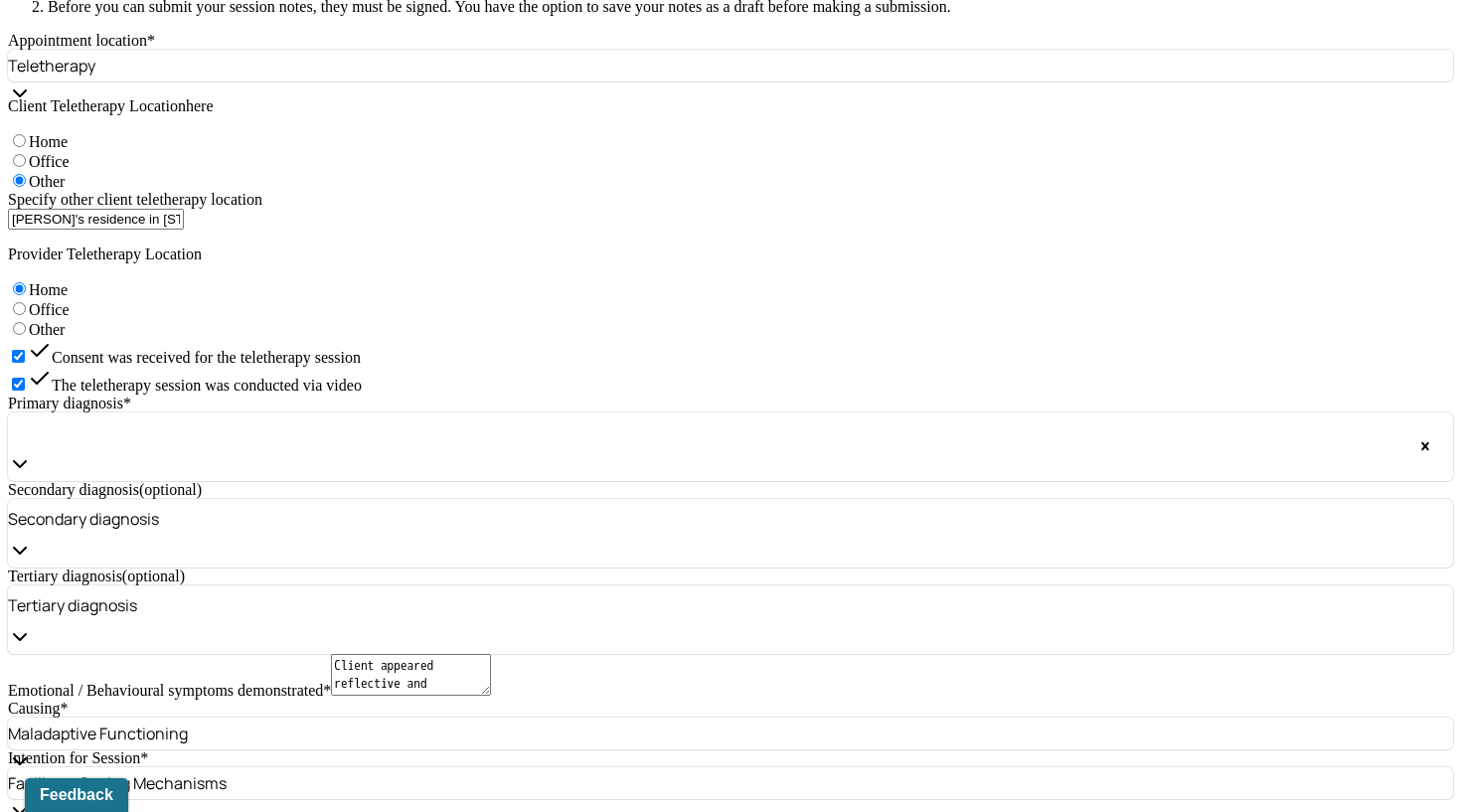 scroll, scrollTop: 1351, scrollLeft: 0, axis: vertical 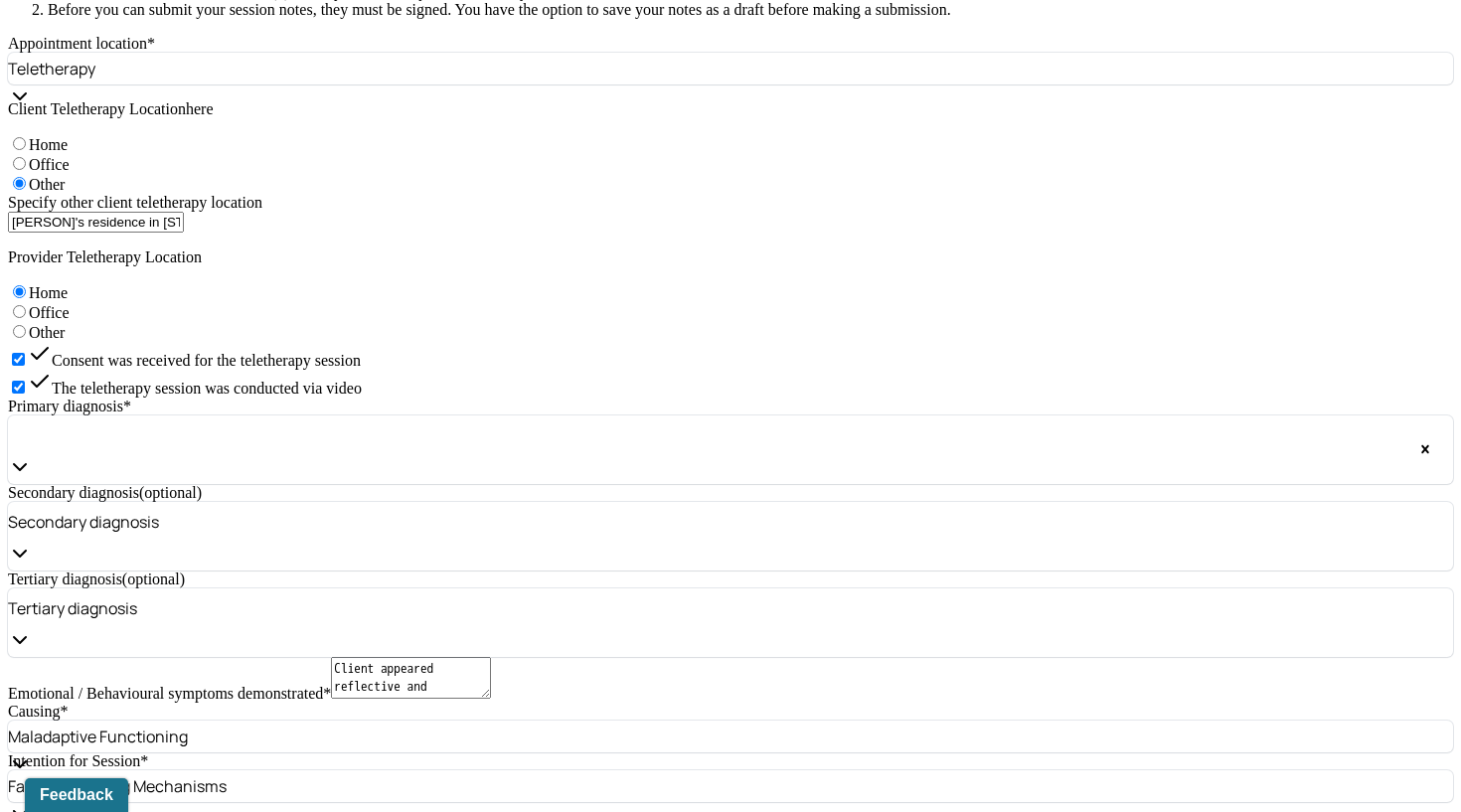 click on "Client presented with mood congruent to topics discussed, displaying a mix of positive emotions, sadness, and worry. She engaged openly in processing feelings about family relationships, loss, and upcoming transitions. Client demonstrated insight and receptiveness during psychoeducation." at bounding box center [622, 1078] 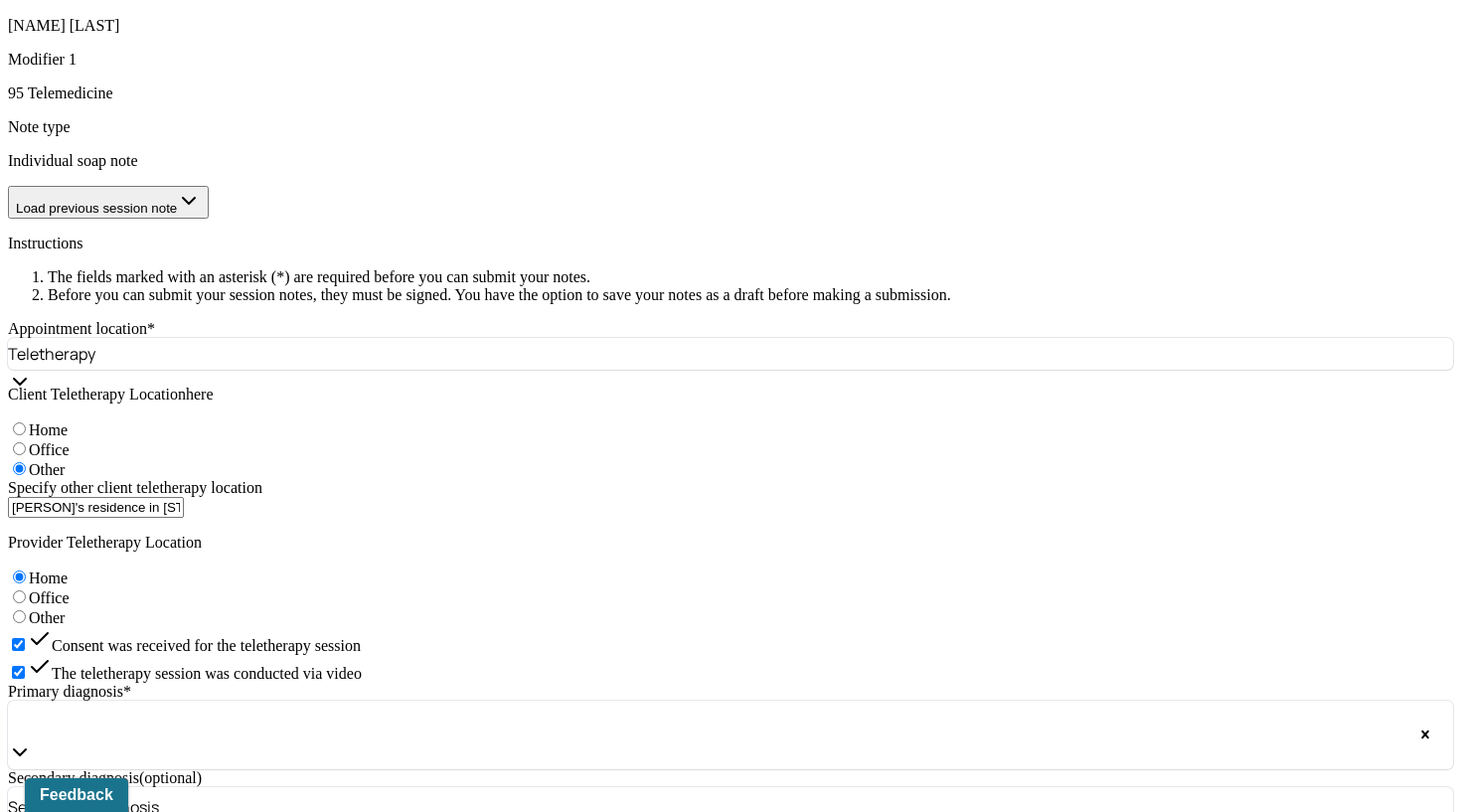 scroll, scrollTop: 1013, scrollLeft: 0, axis: vertical 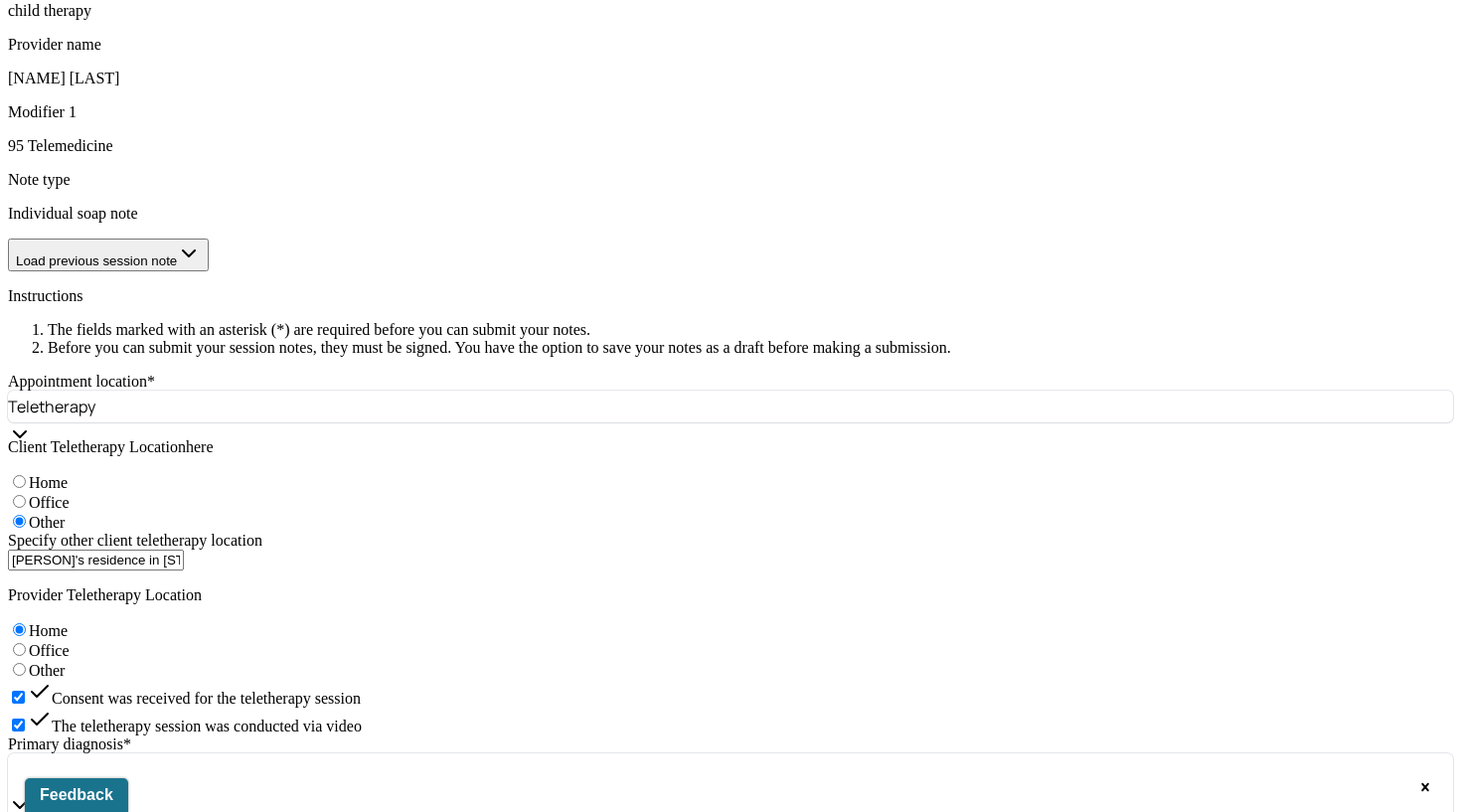 click on "Client described feeling “happy, excited, and calm” today; calm because she was drawing and happy and excited to celebrate a friend's birthday. She also shared sadness about her grandfather’s passing, expressing worry that visiting his house will feel different without him there. Client discussed ambivalence and concern about leaving her mother to return to Connecticut and the challenges of splitting time between parents. She reported feeling validated when her stepfather shared a story about a friend with separated parents, which she related to her own experiences. Additionally, client identified anxiety about the upcoming school year, including concerns about interactions with both former and new classmates." at bounding box center (87, 1287) 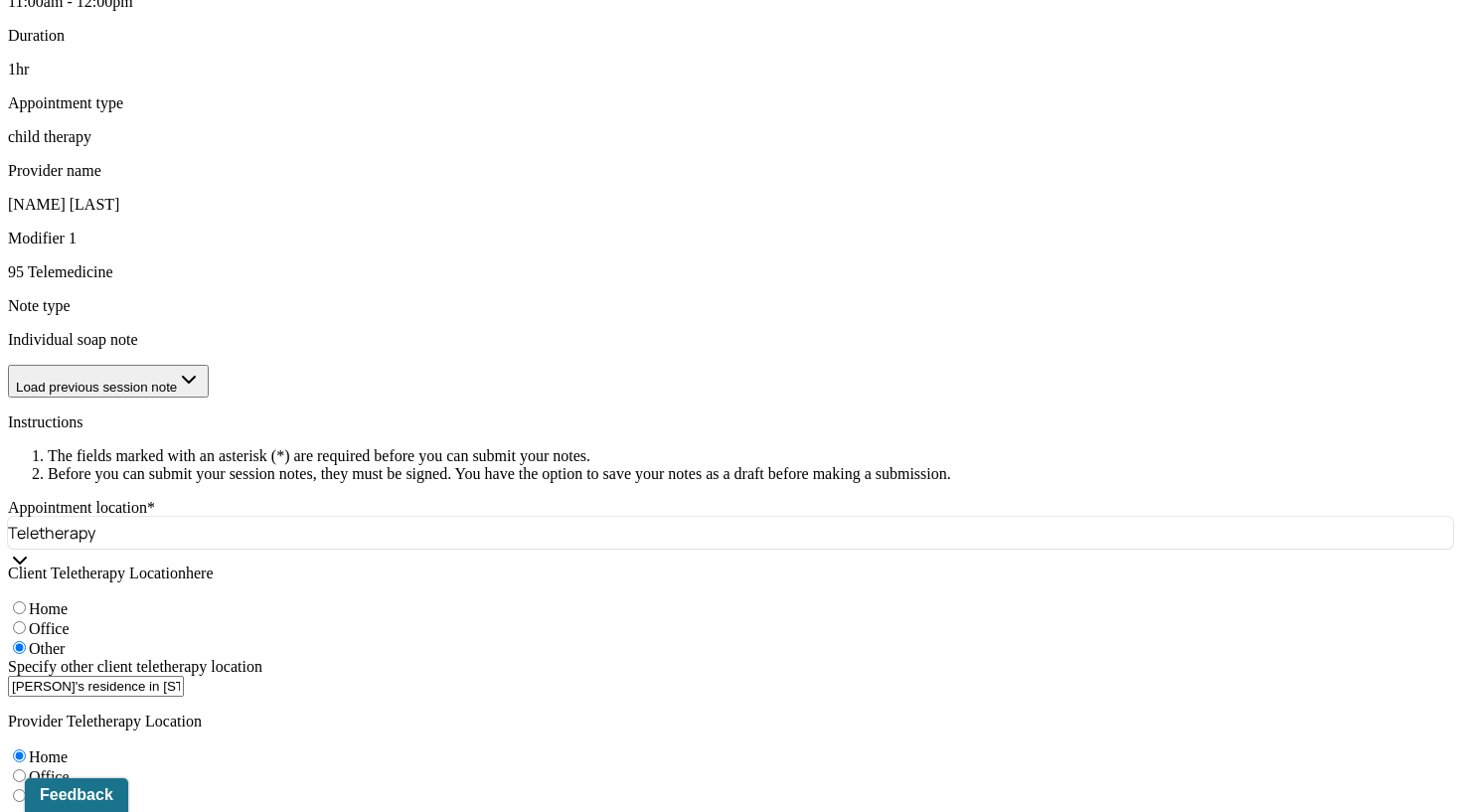 scroll, scrollTop: 642, scrollLeft: 0, axis: vertical 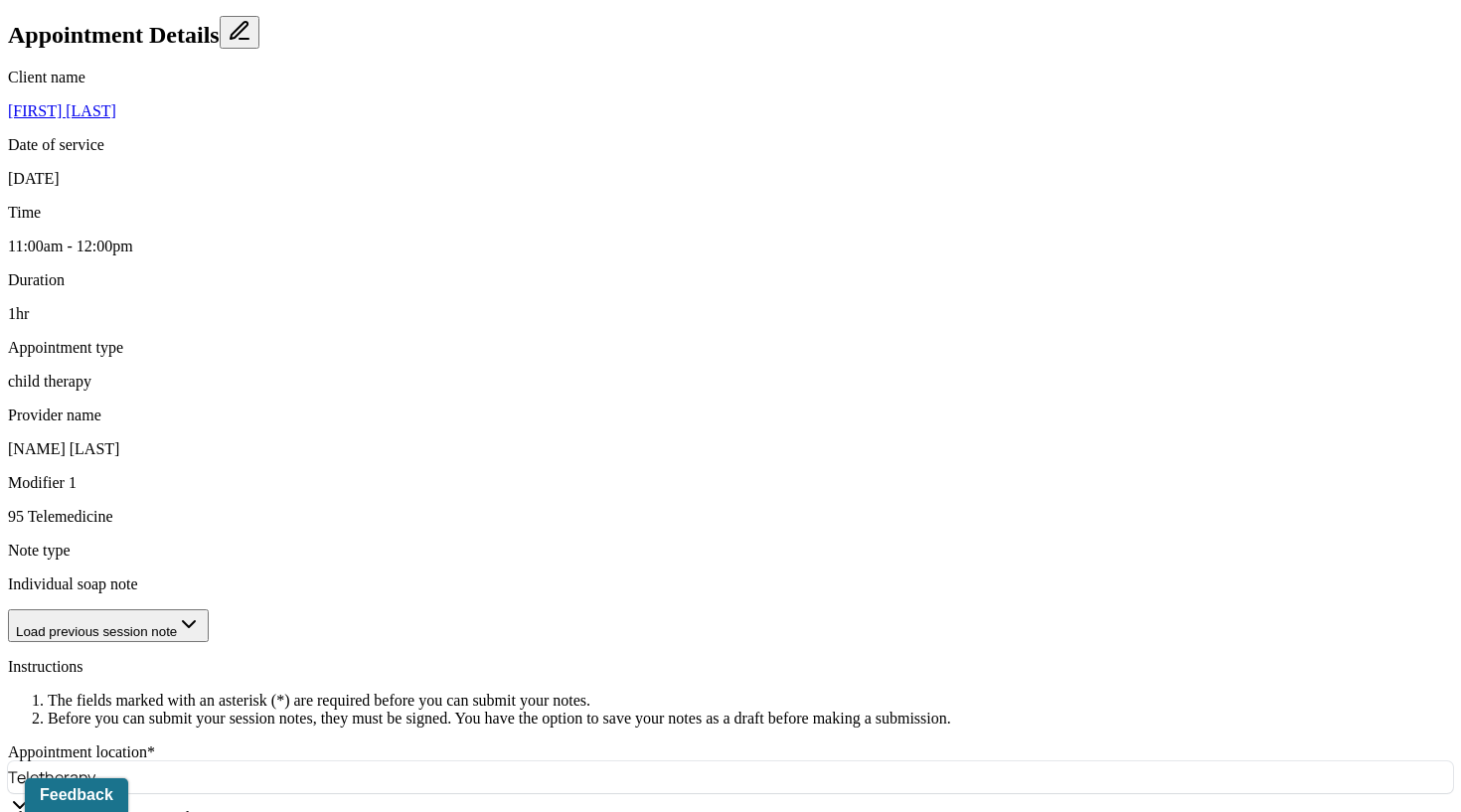 click on "Client appeared reflective and emotionally expressive, engaging openly in discussions about grief, family relationships, and coping with worry." at bounding box center (410, 1386) 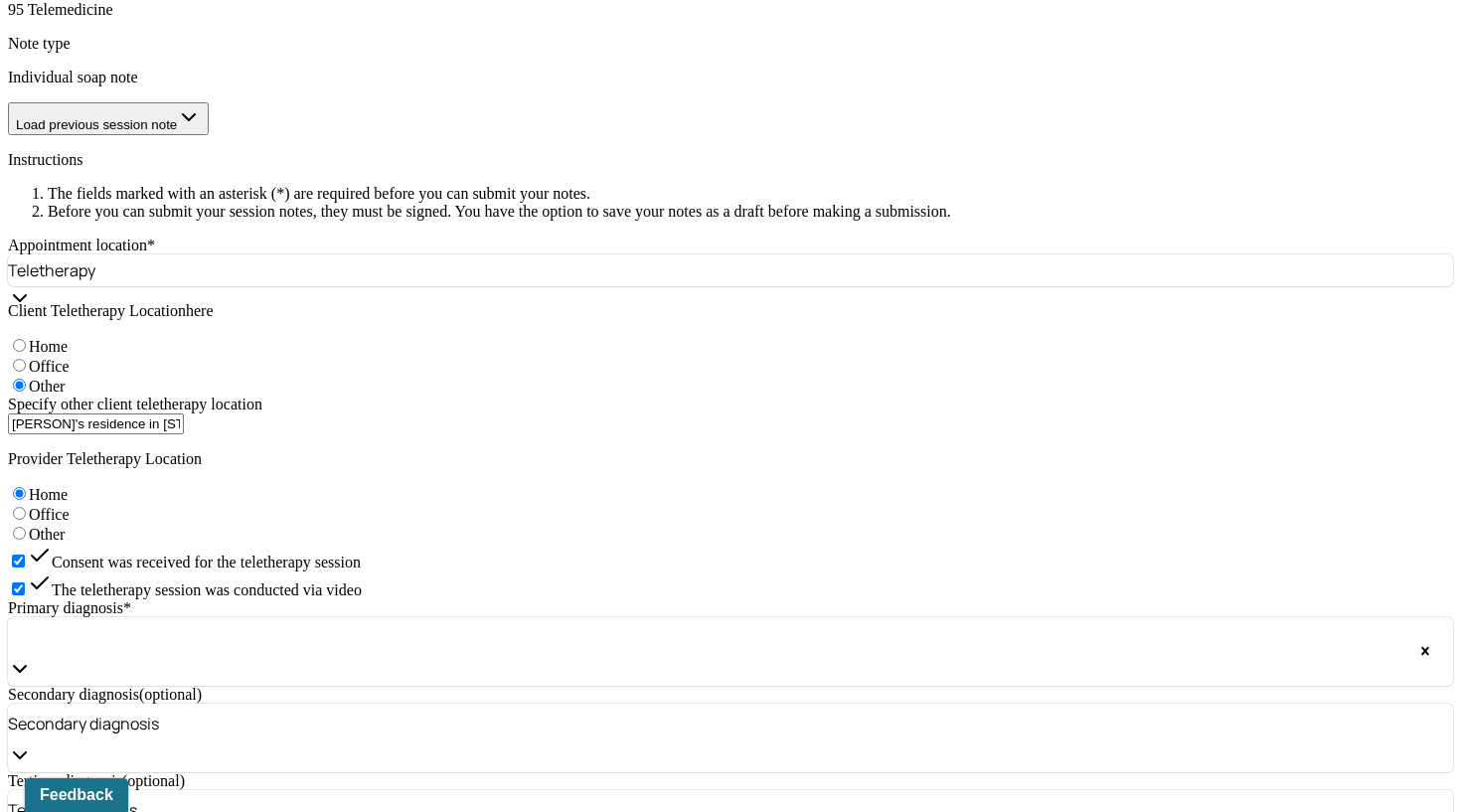 scroll, scrollTop: 1168, scrollLeft: 0, axis: vertical 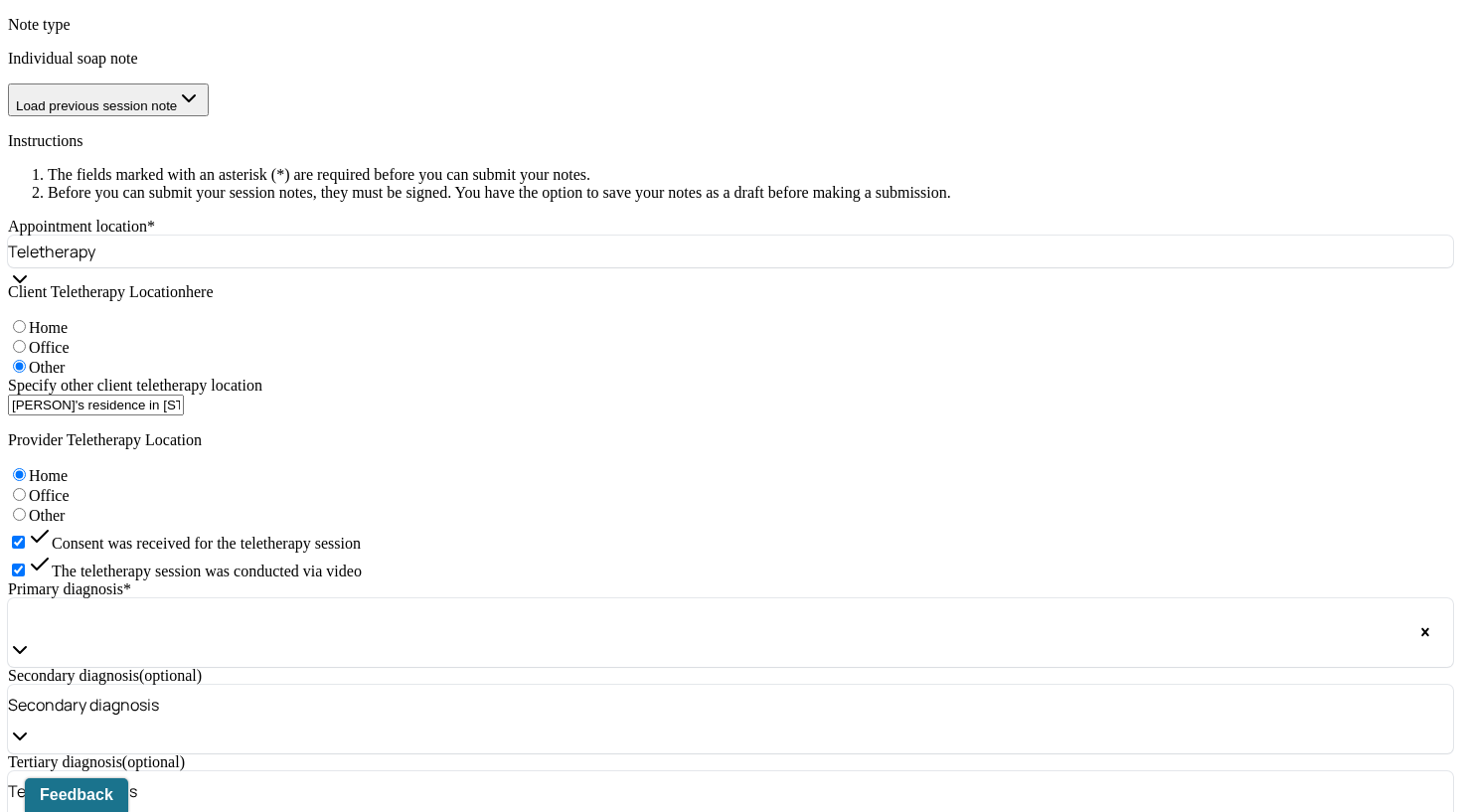 click on "Submit for review" at bounding box center (161, 3751) 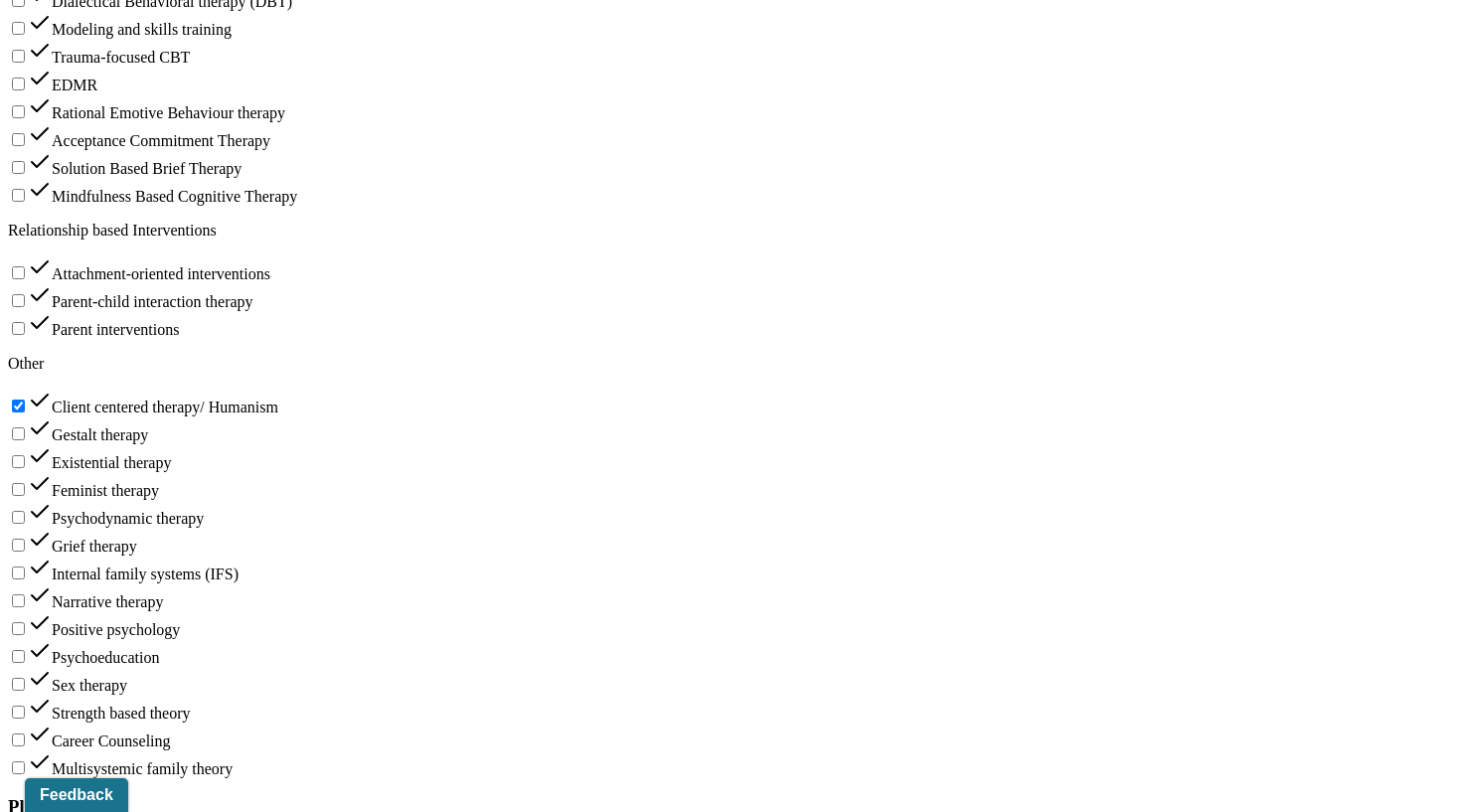click at bounding box center (95, 2107) 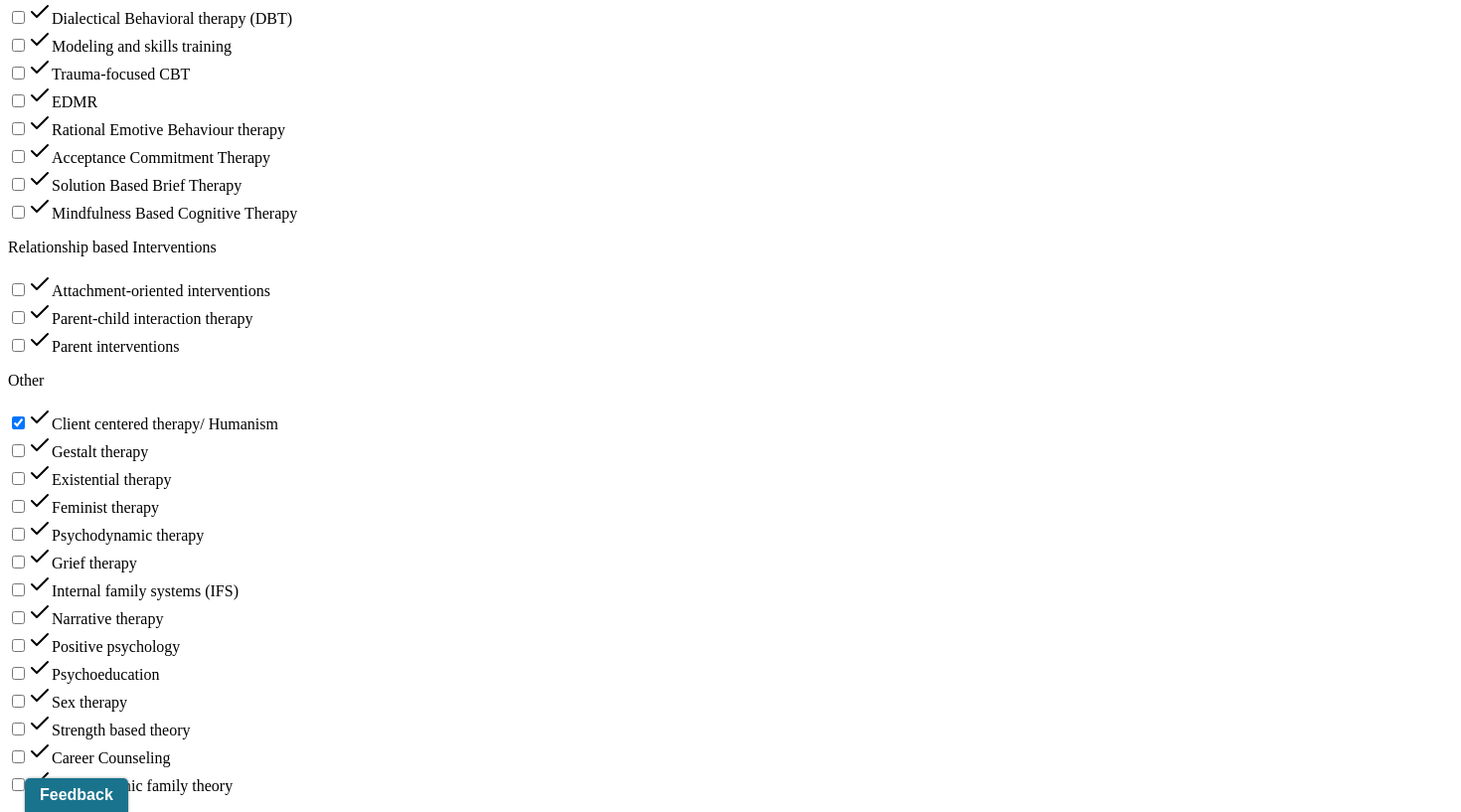 type on "jb" 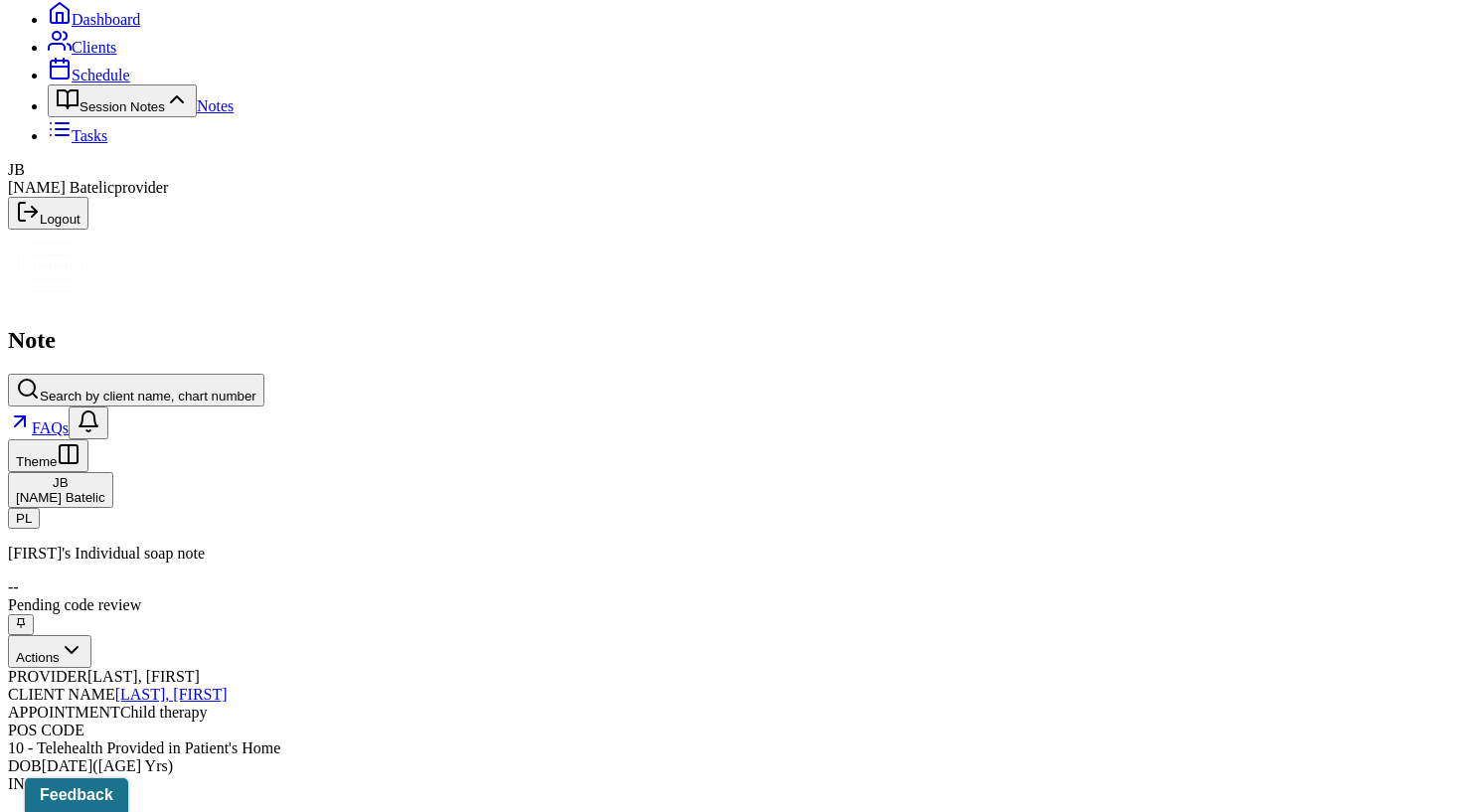 scroll, scrollTop: 99, scrollLeft: 0, axis: vertical 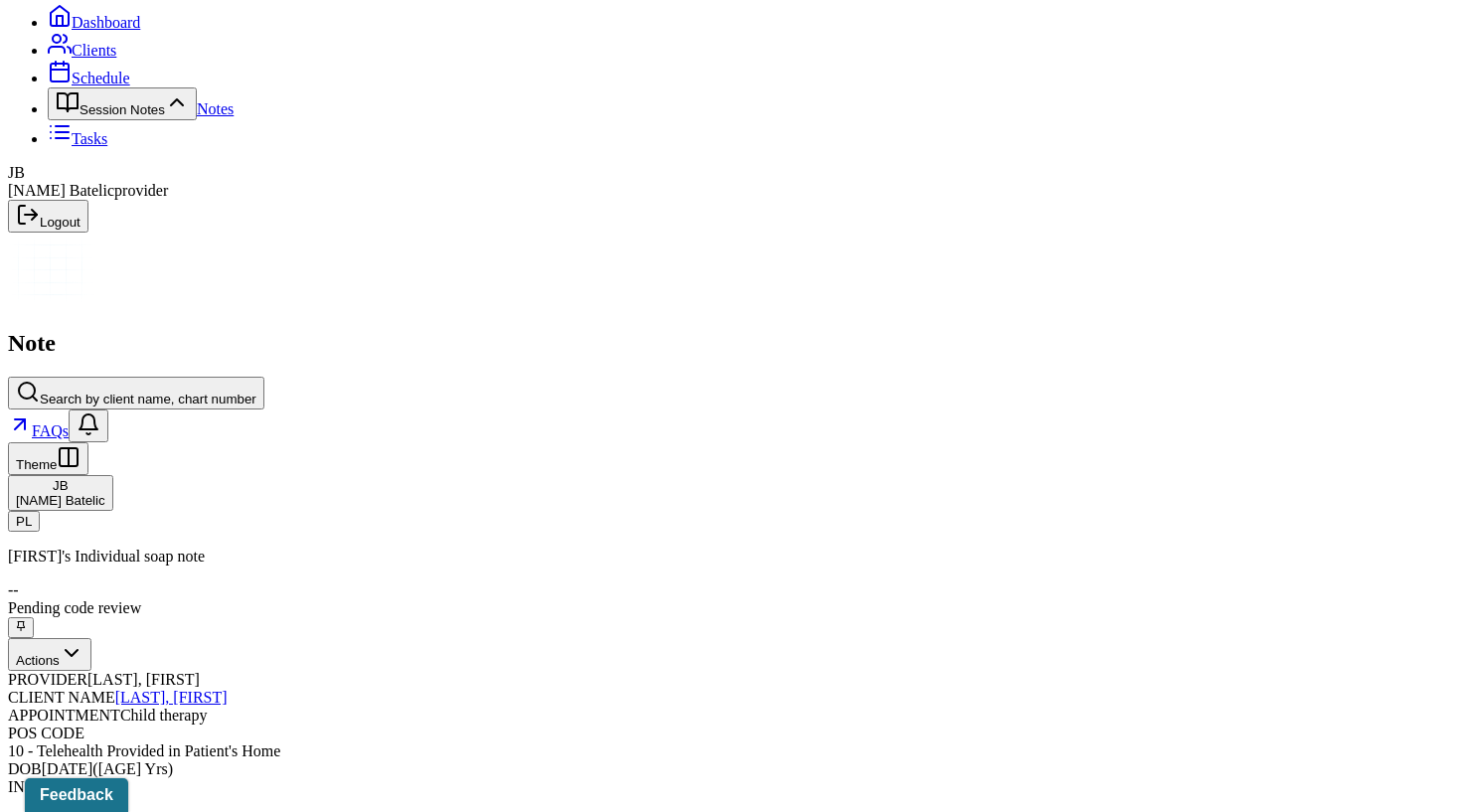 click on "Clients" at bounding box center (81, 50) 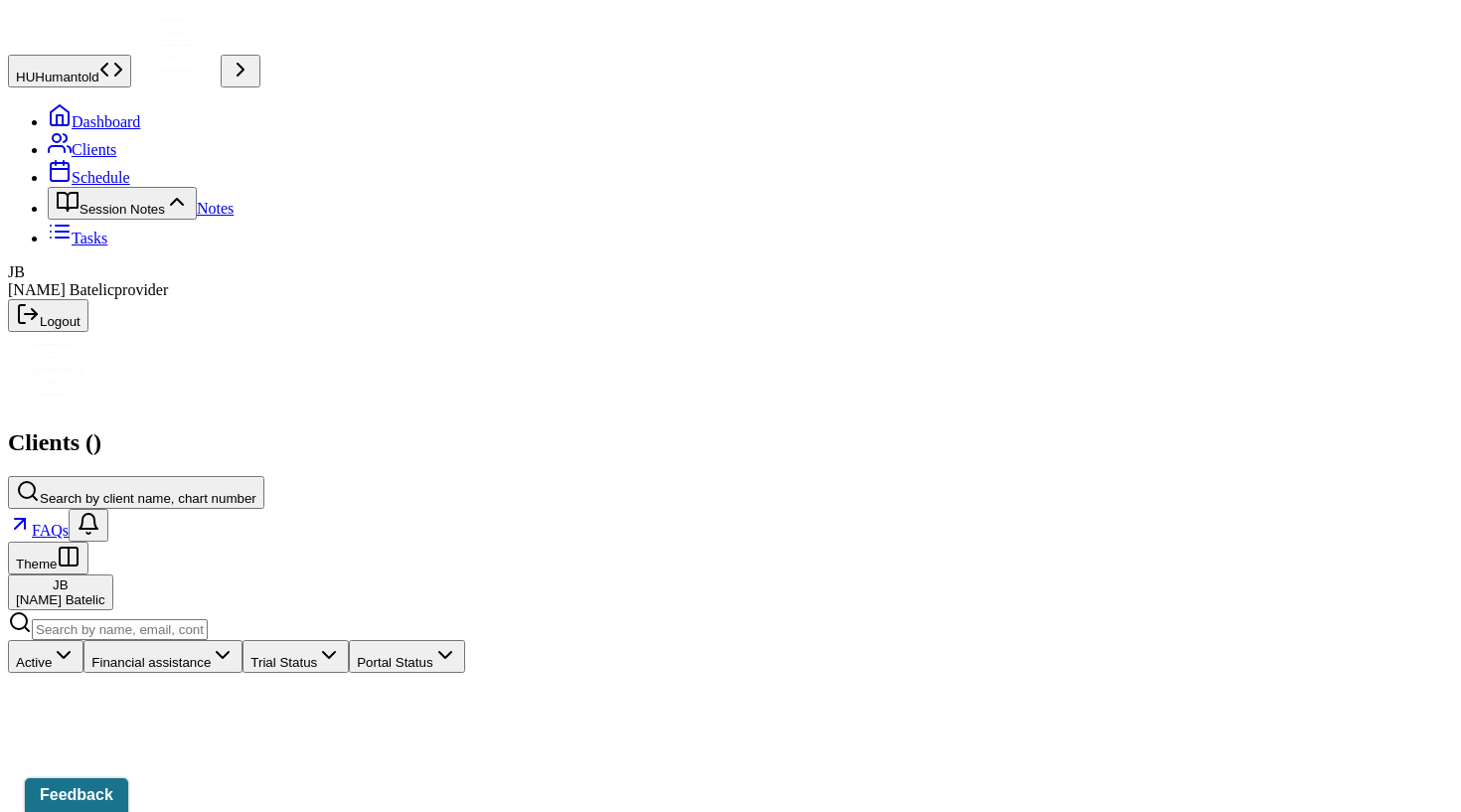 scroll, scrollTop: 0, scrollLeft: 0, axis: both 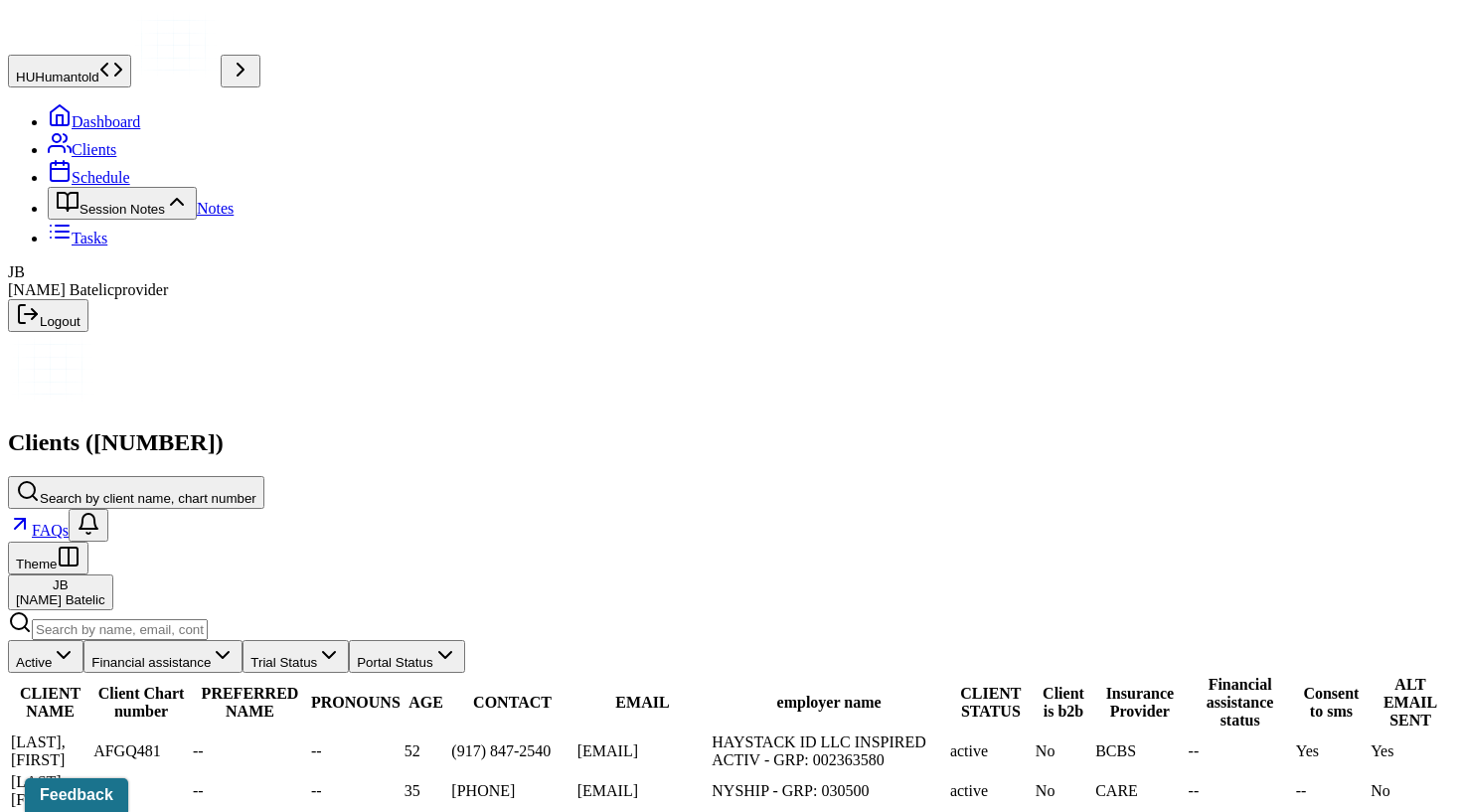 click on "[LAST], [FIRST] Minor" at bounding box center (50, 1627) 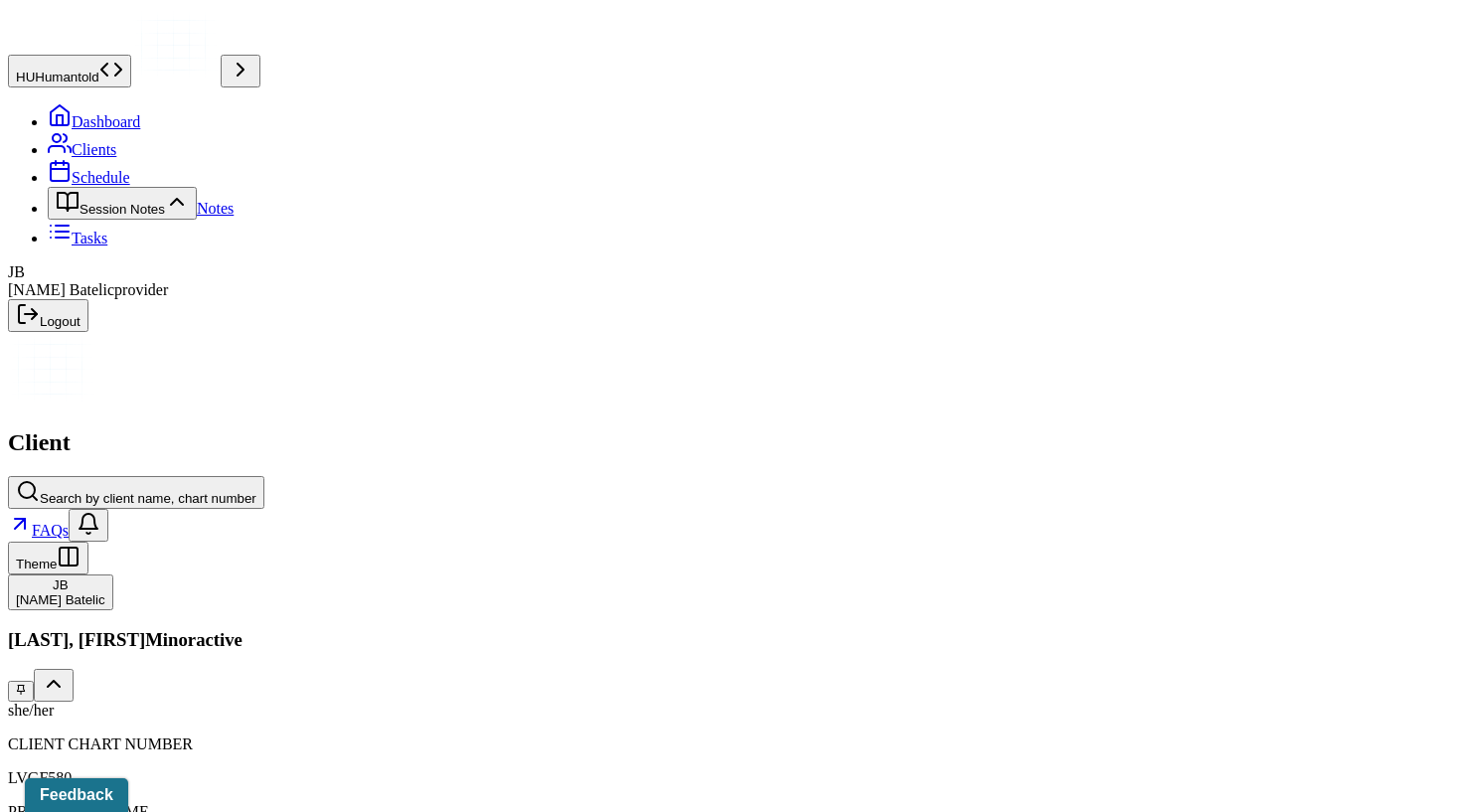 click on "Session Notes" at bounding box center [208, 2131] 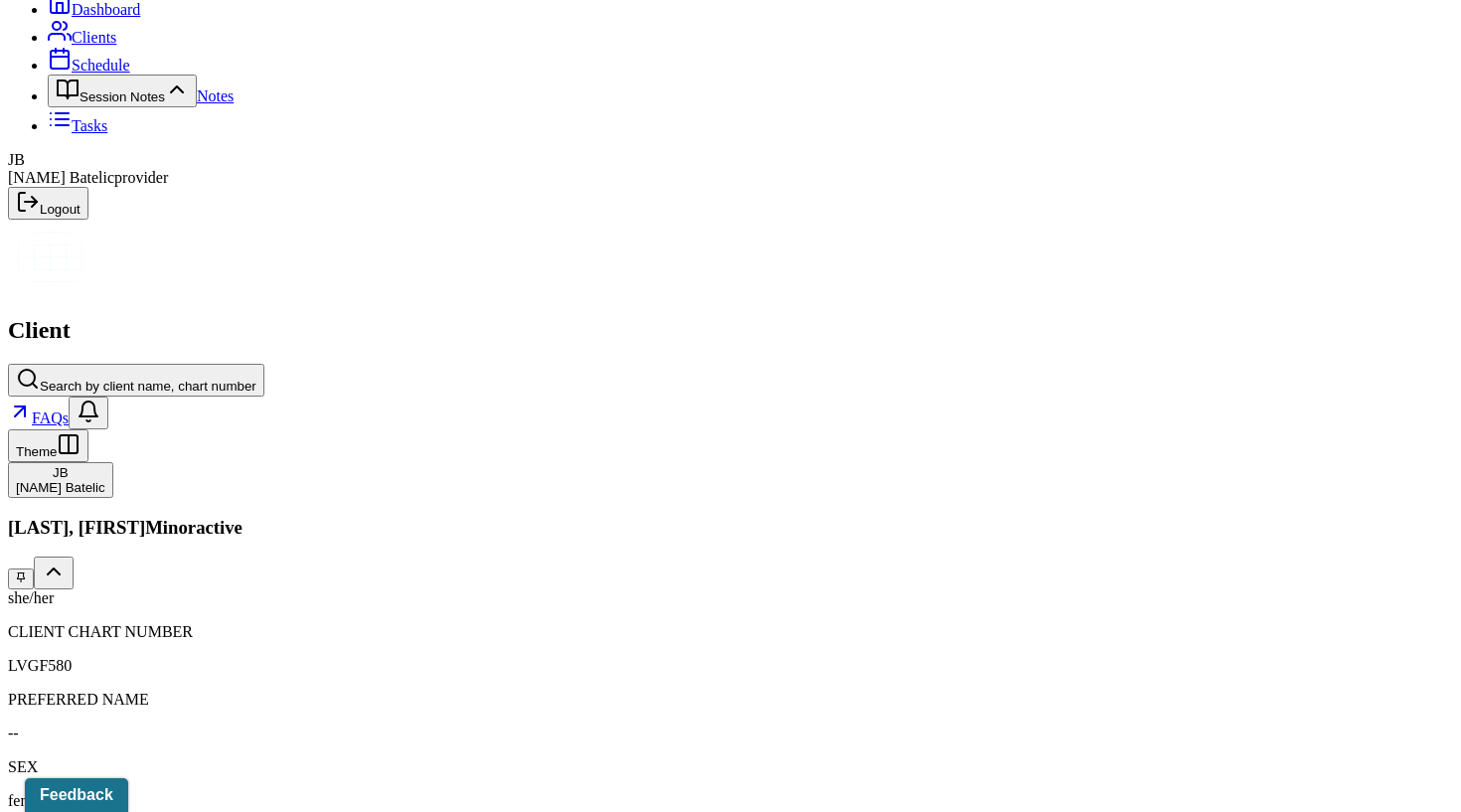 scroll, scrollTop: 115, scrollLeft: 0, axis: vertical 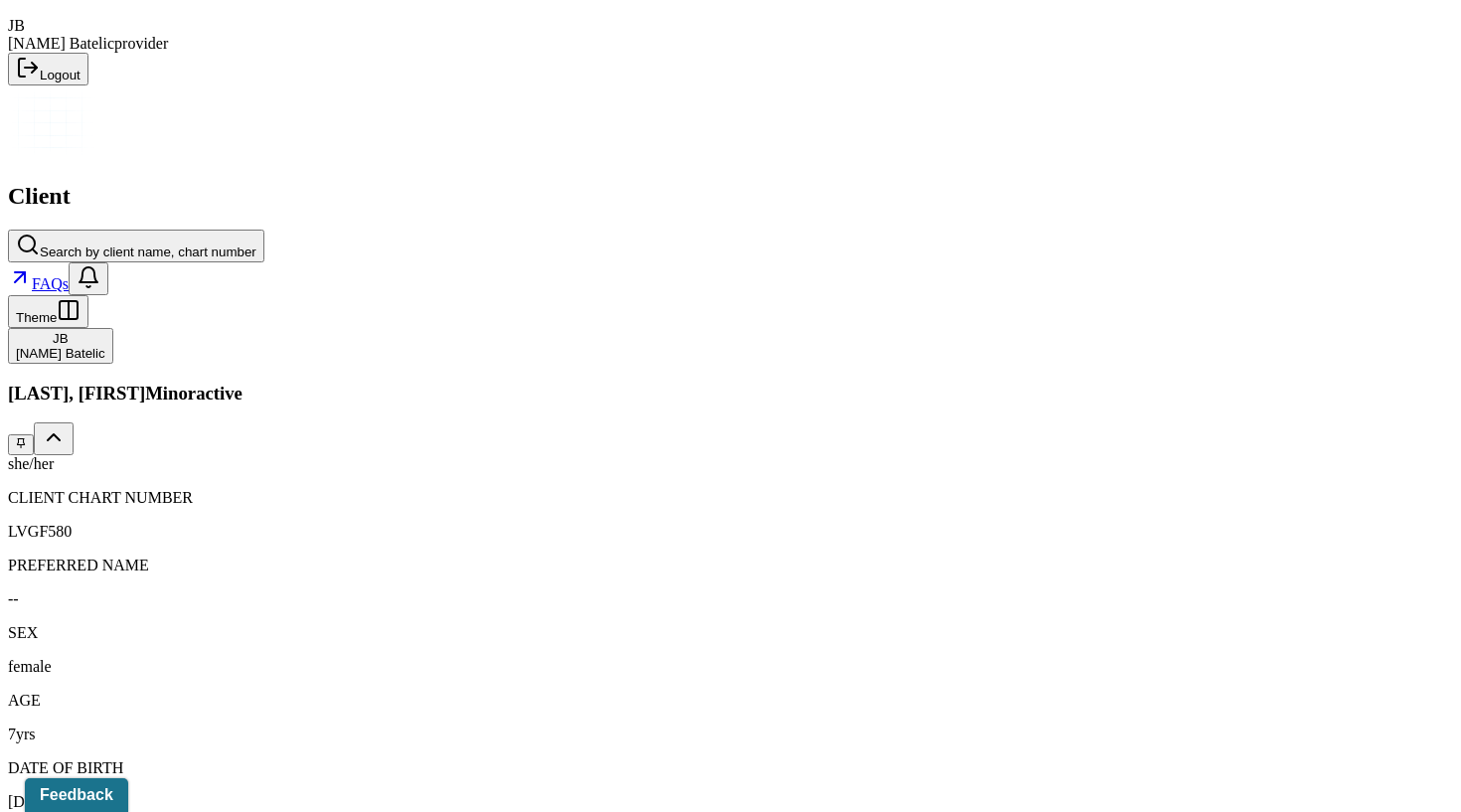 click on "Individual soap note" at bounding box center [326, 2103] 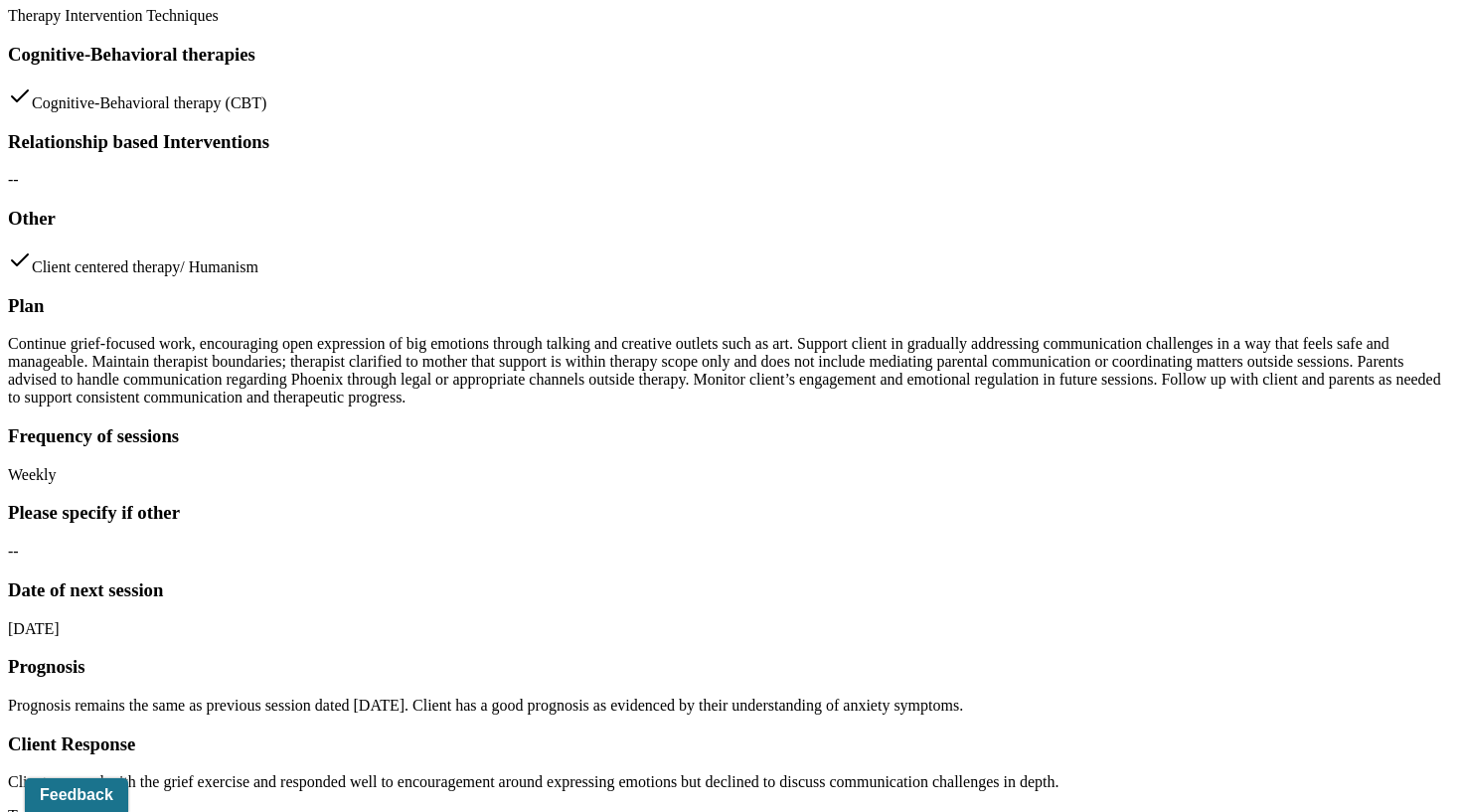 scroll, scrollTop: 2906, scrollLeft: 0, axis: vertical 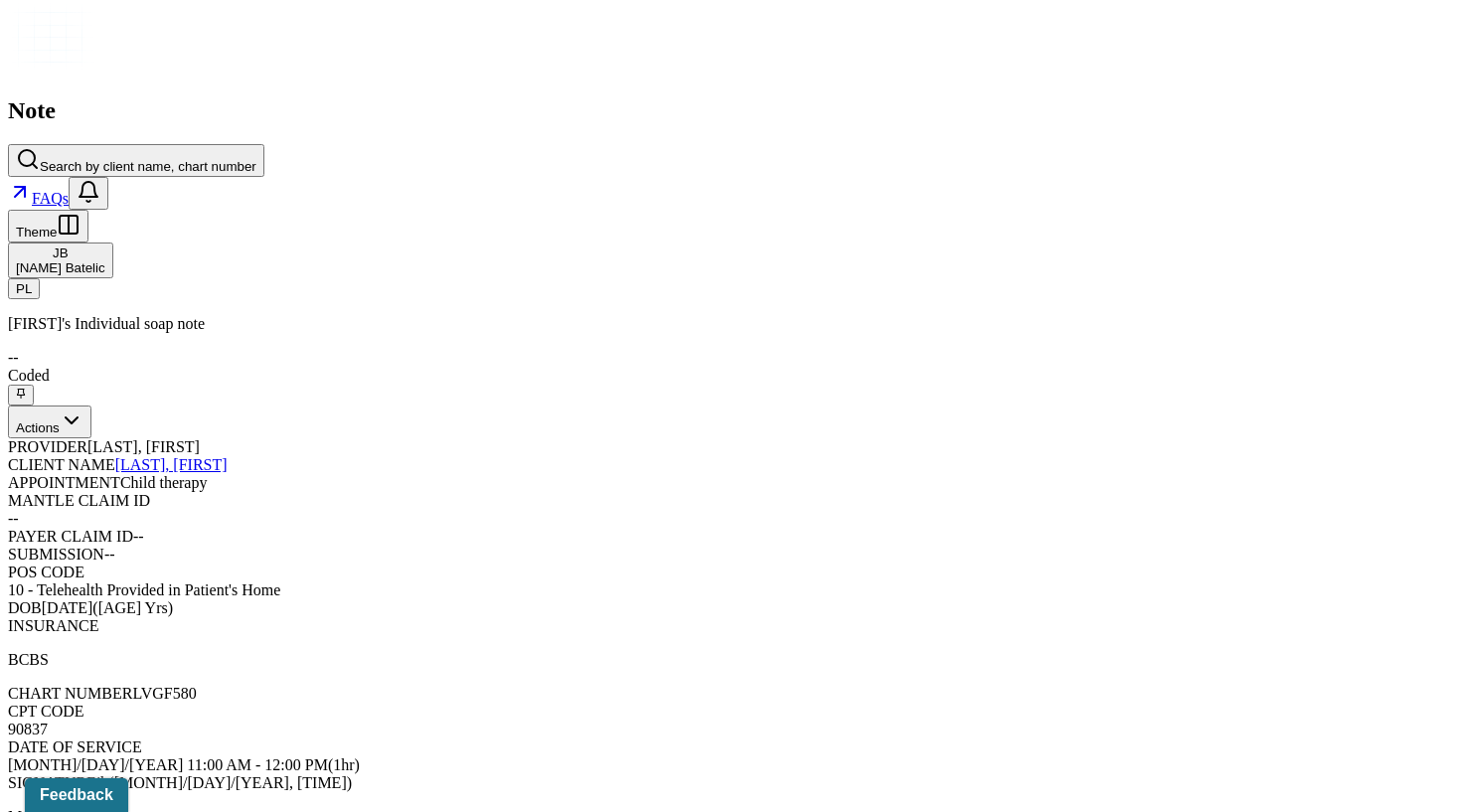 click on "Dashboard" at bounding box center (93, -211) 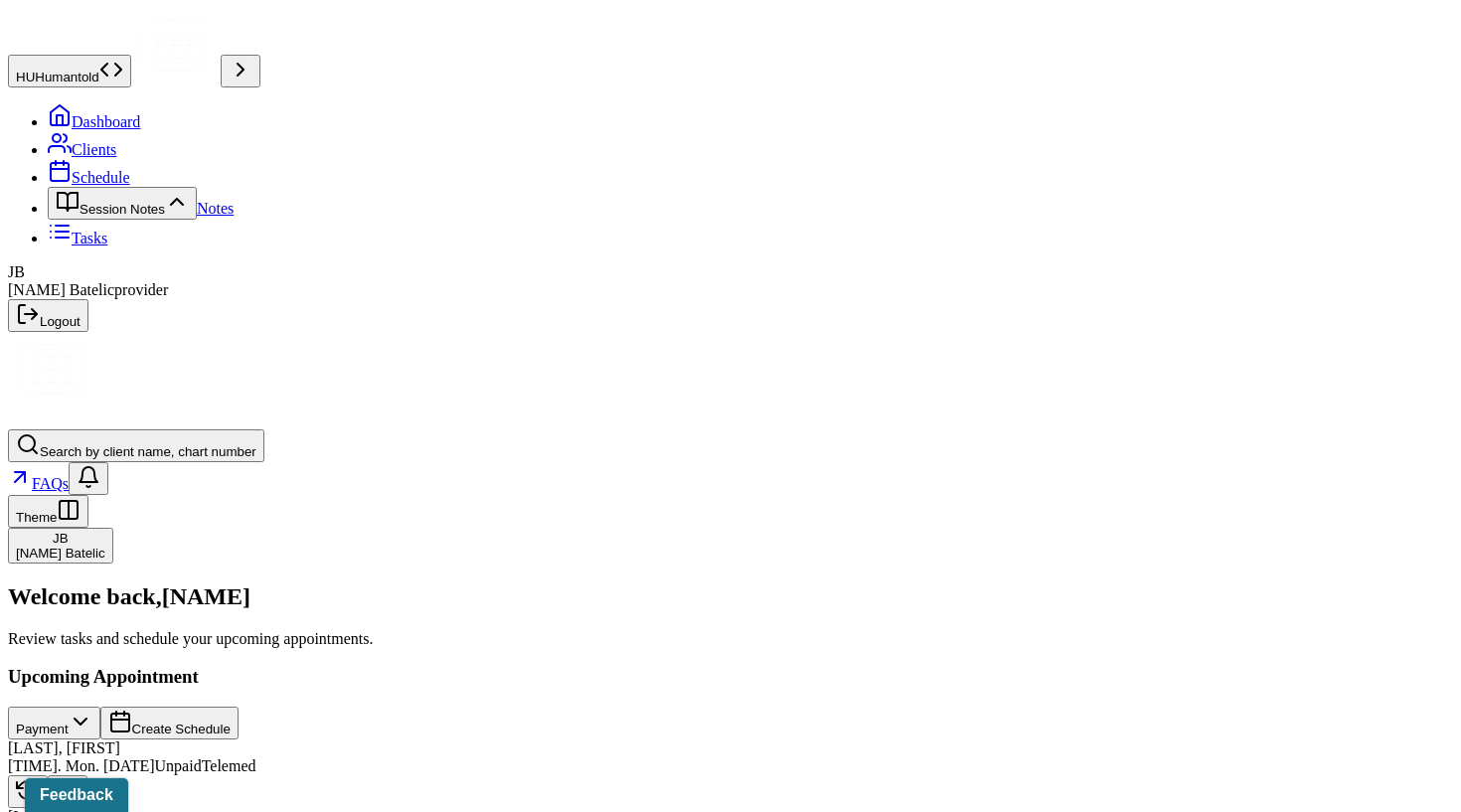 scroll, scrollTop: 0, scrollLeft: 0, axis: both 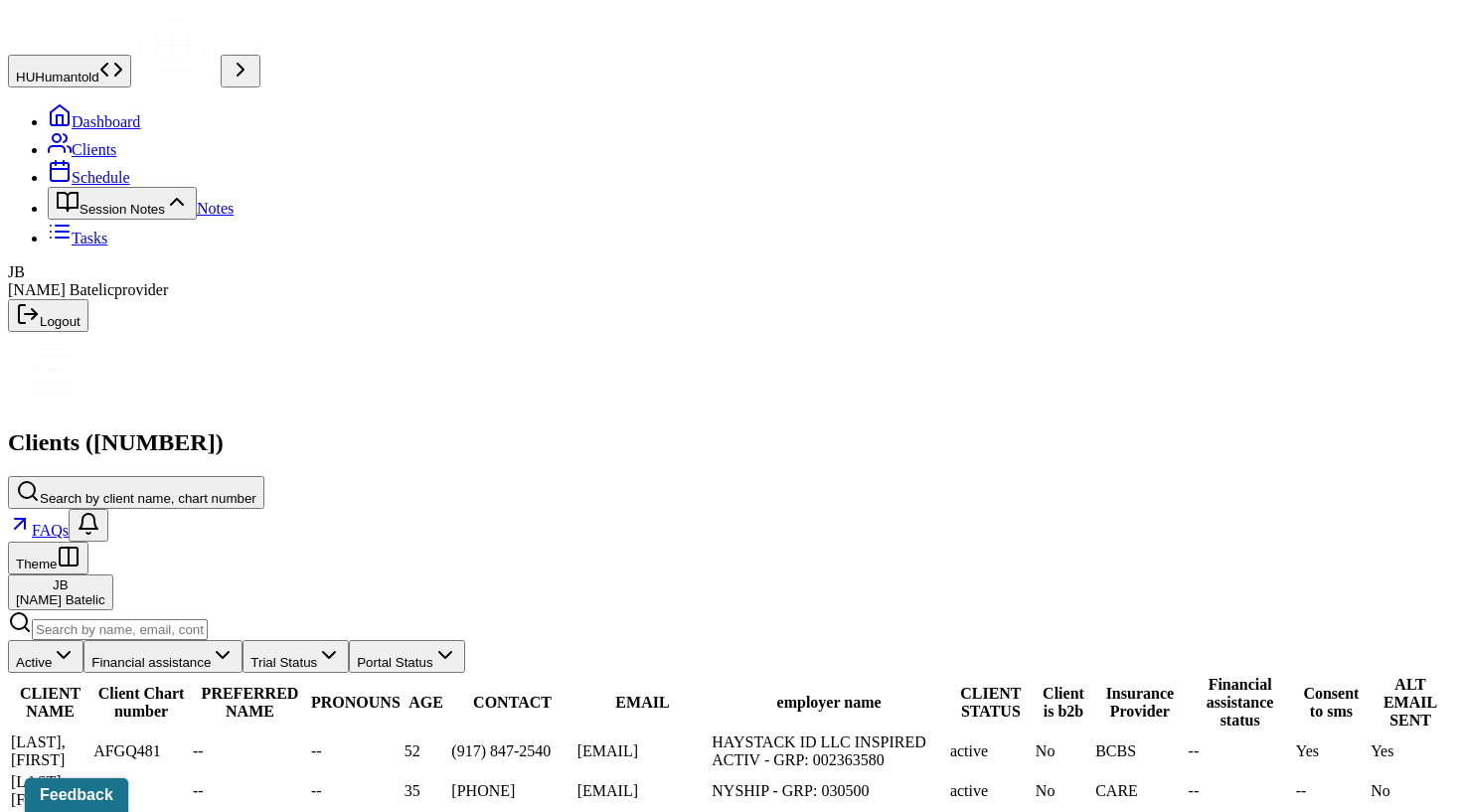 click on "[LAST], [FIRST]" at bounding box center (50, 1676) 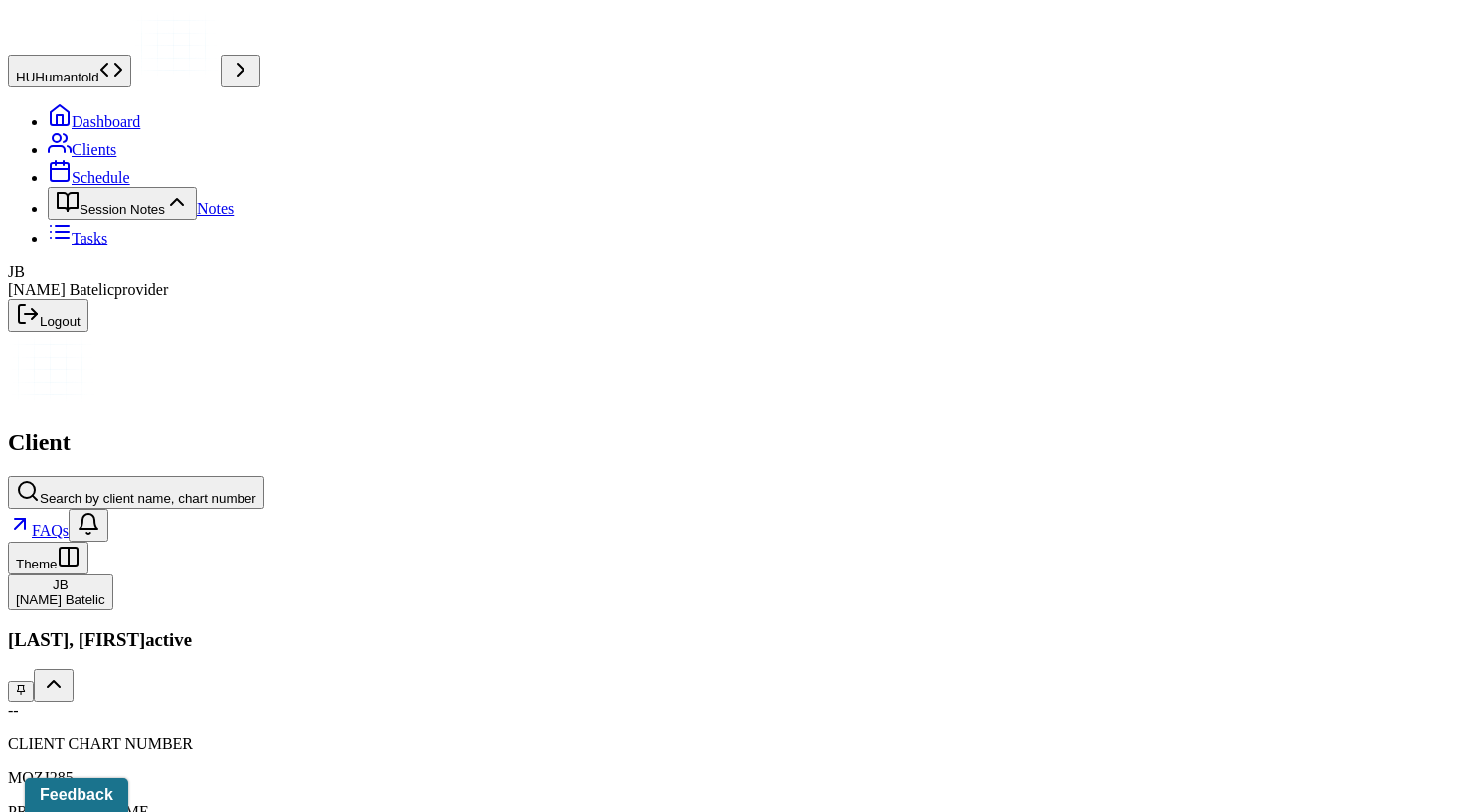 click on "Session Notes" at bounding box center [208, 2131] 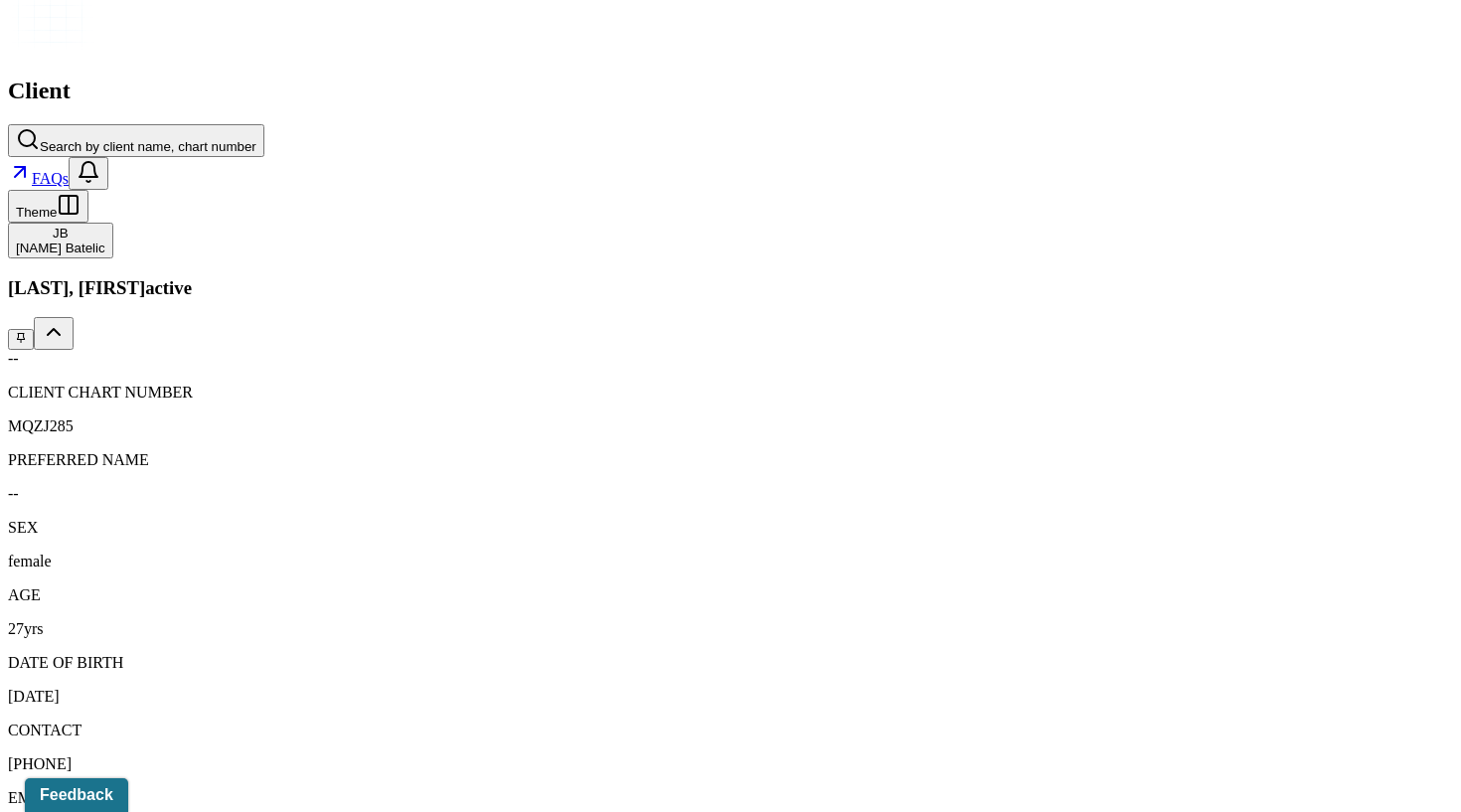 scroll, scrollTop: 353, scrollLeft: 0, axis: vertical 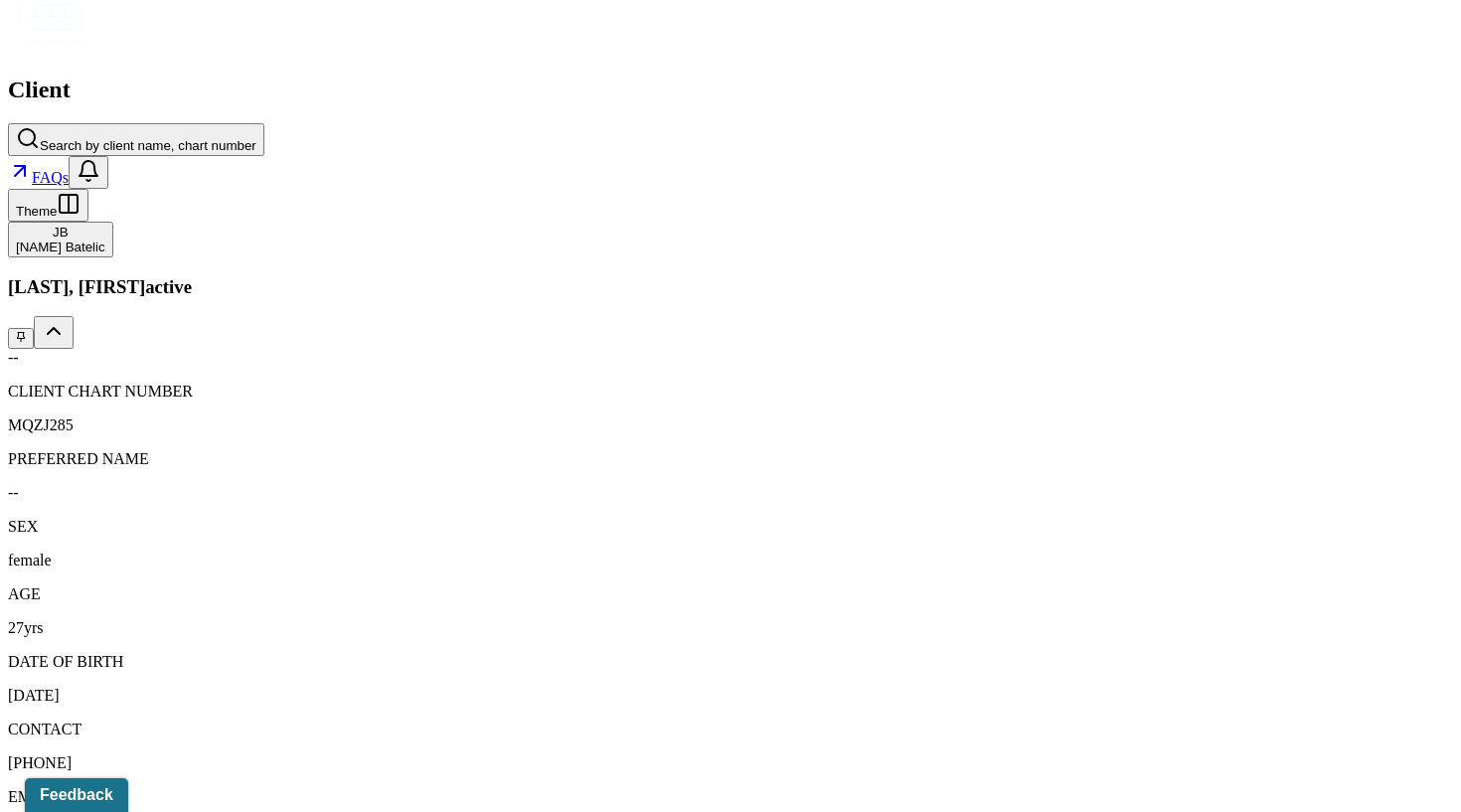click on "Dashboard" at bounding box center [93, -232] 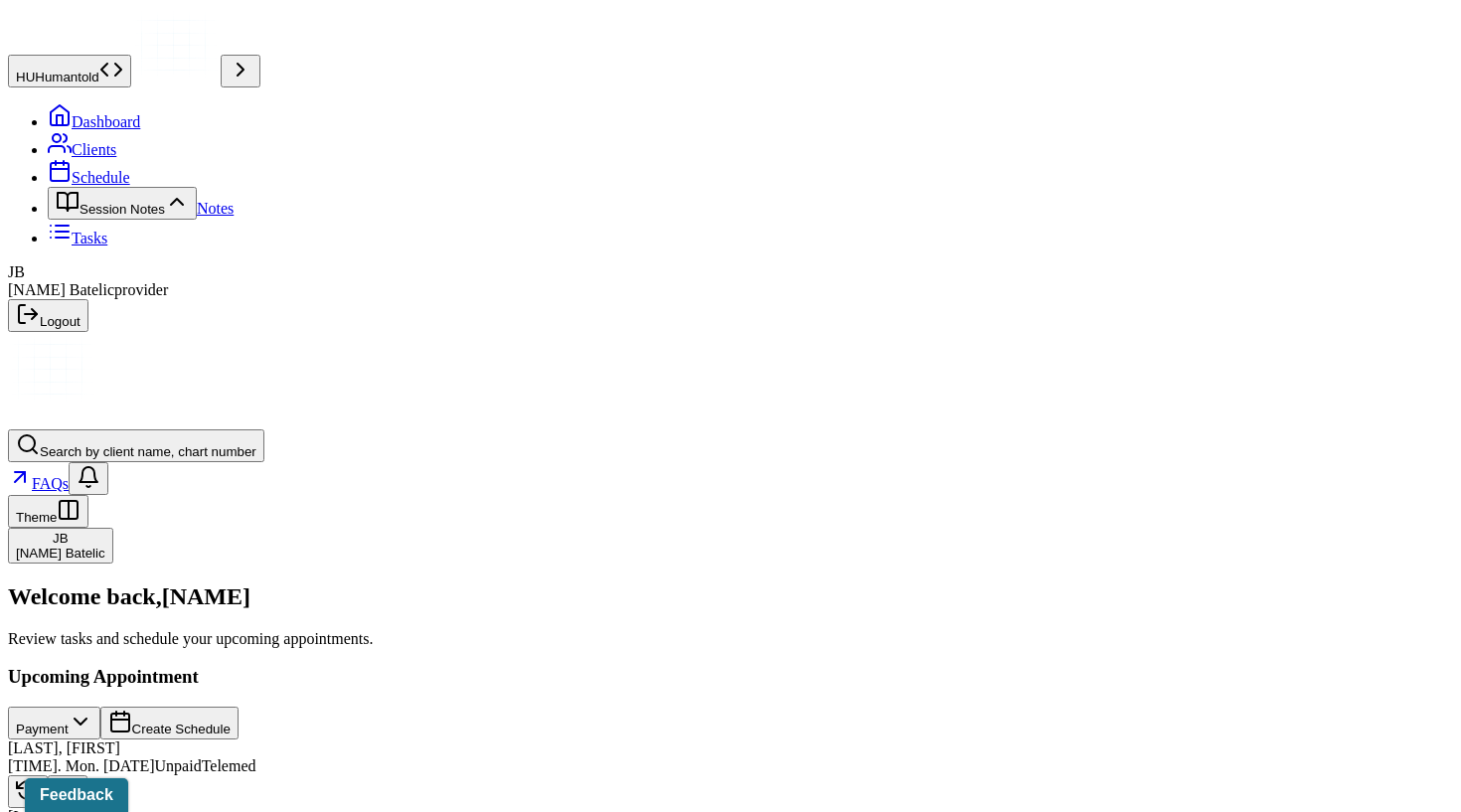 scroll, scrollTop: 0, scrollLeft: 0, axis: both 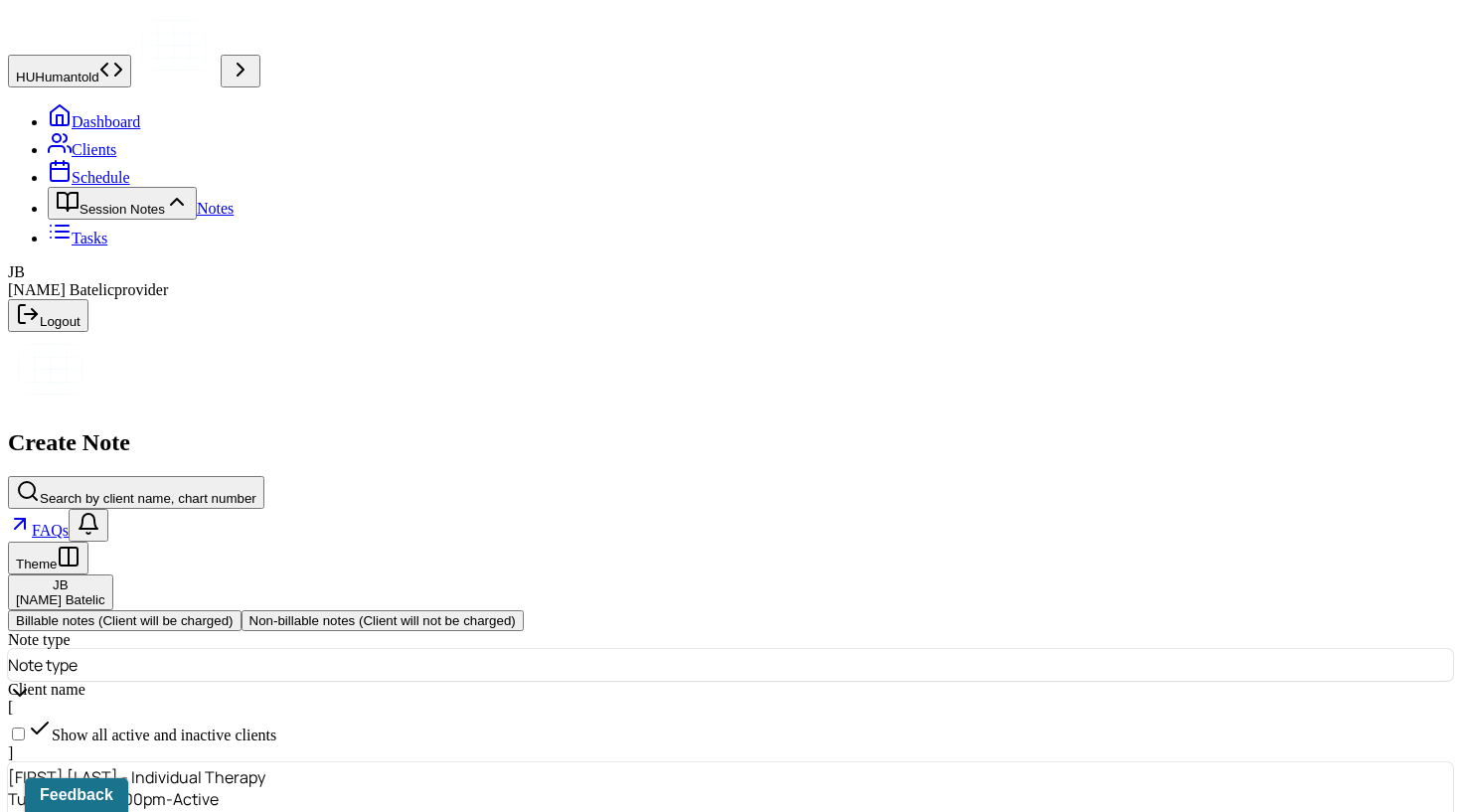 click at bounding box center (767, 665) 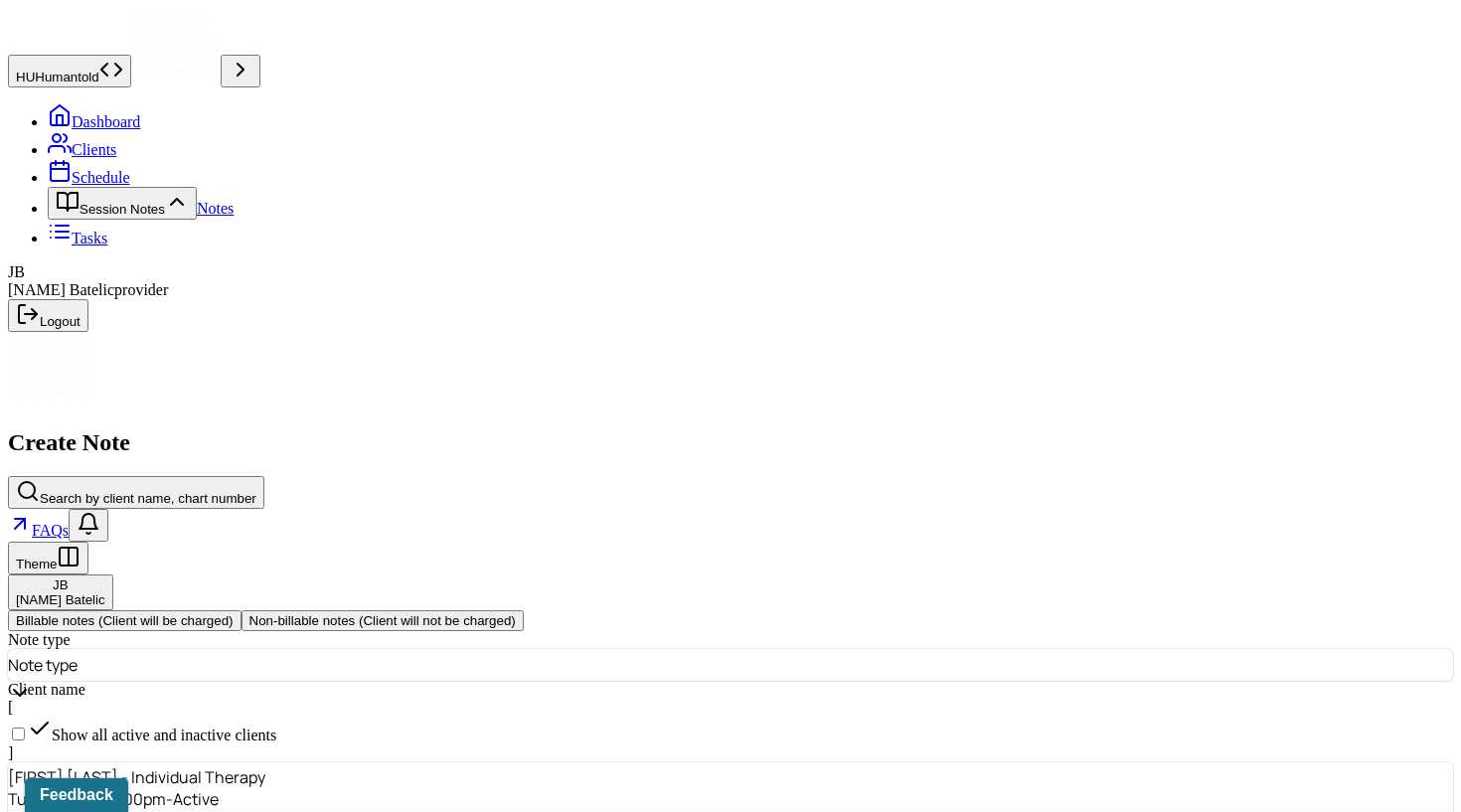 click on "Individual soap note" at bounding box center (738, 986) 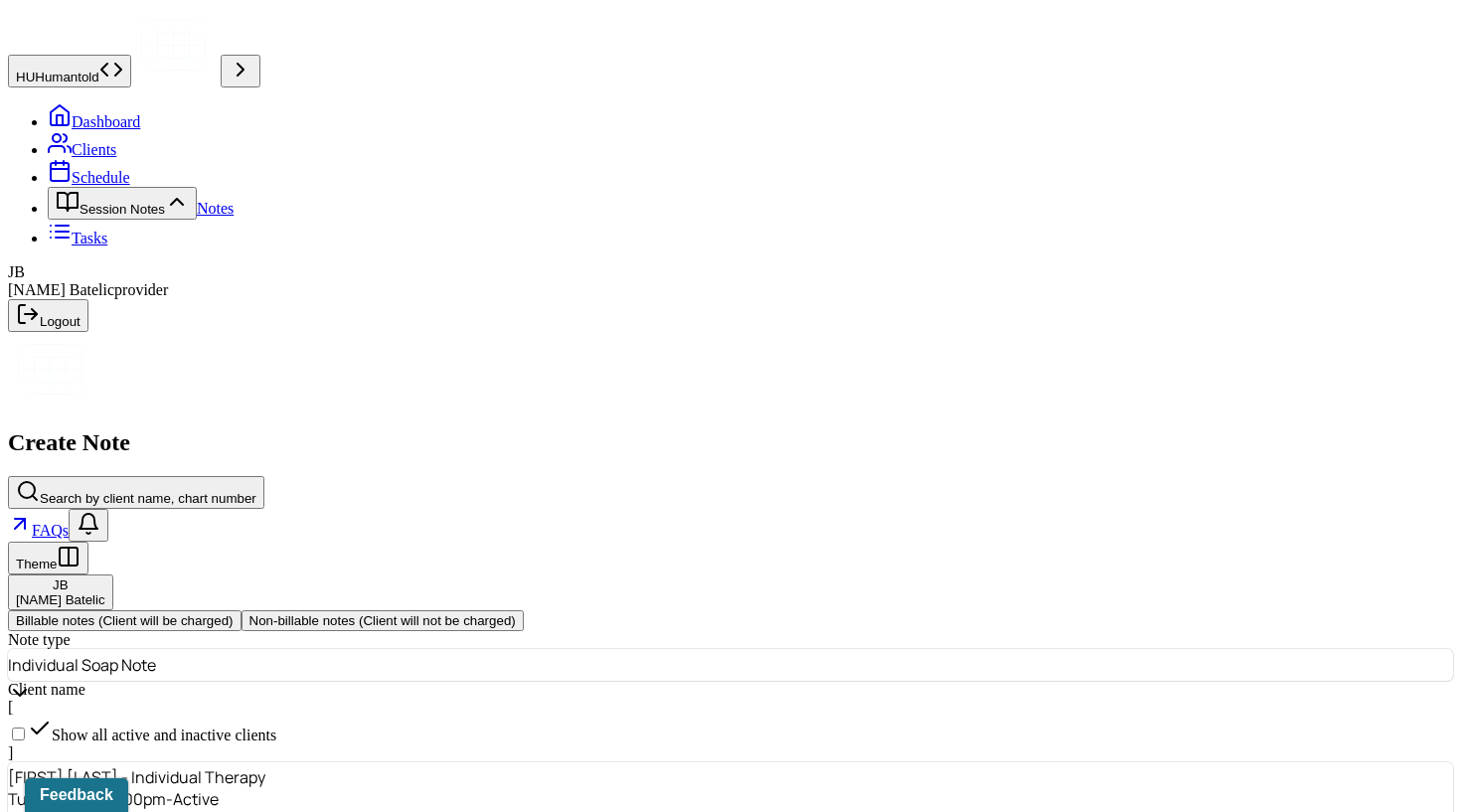 click on "Continue" at bounding box center [42, 1053] 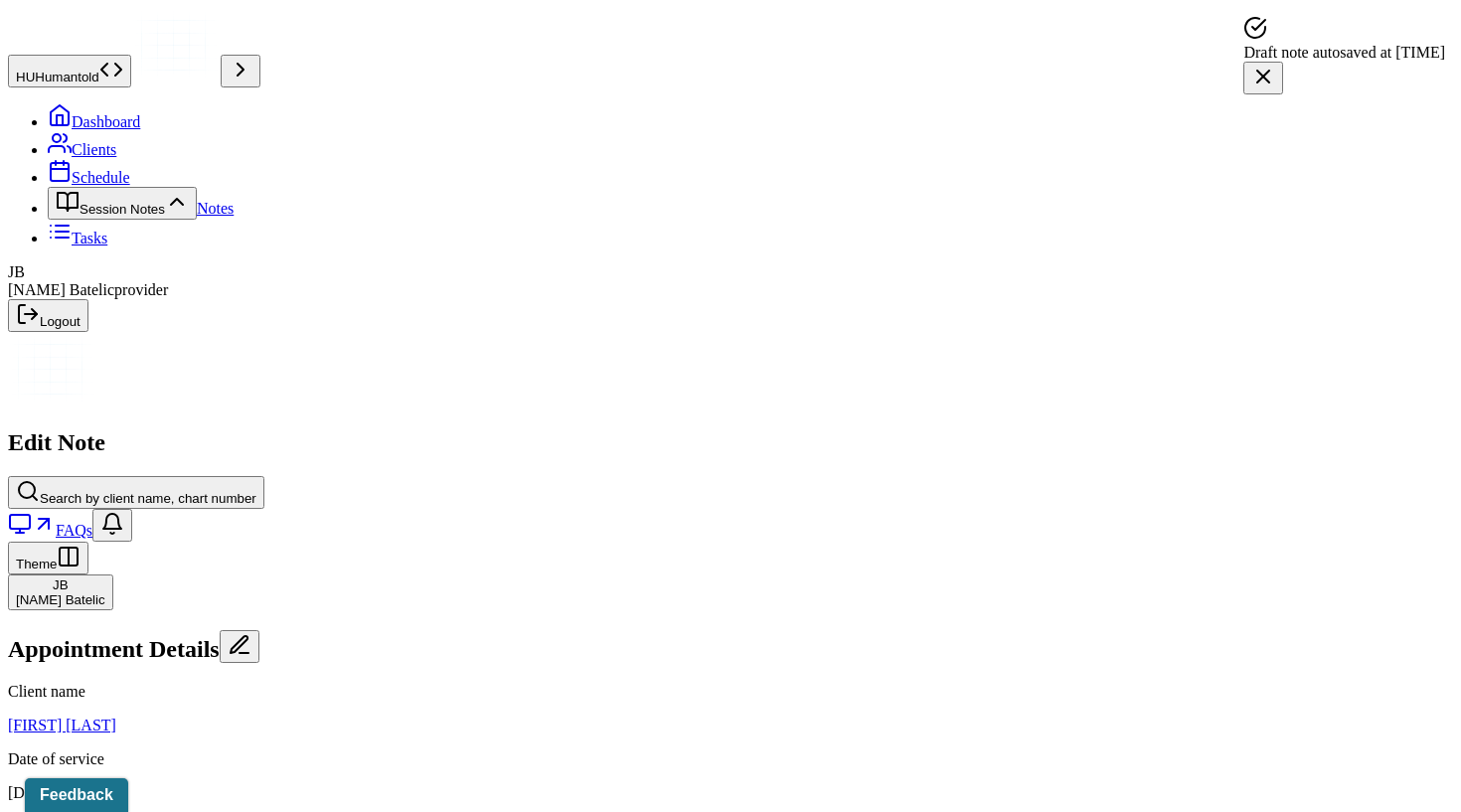 click on "Load previous session note" at bounding box center (108, 1172) 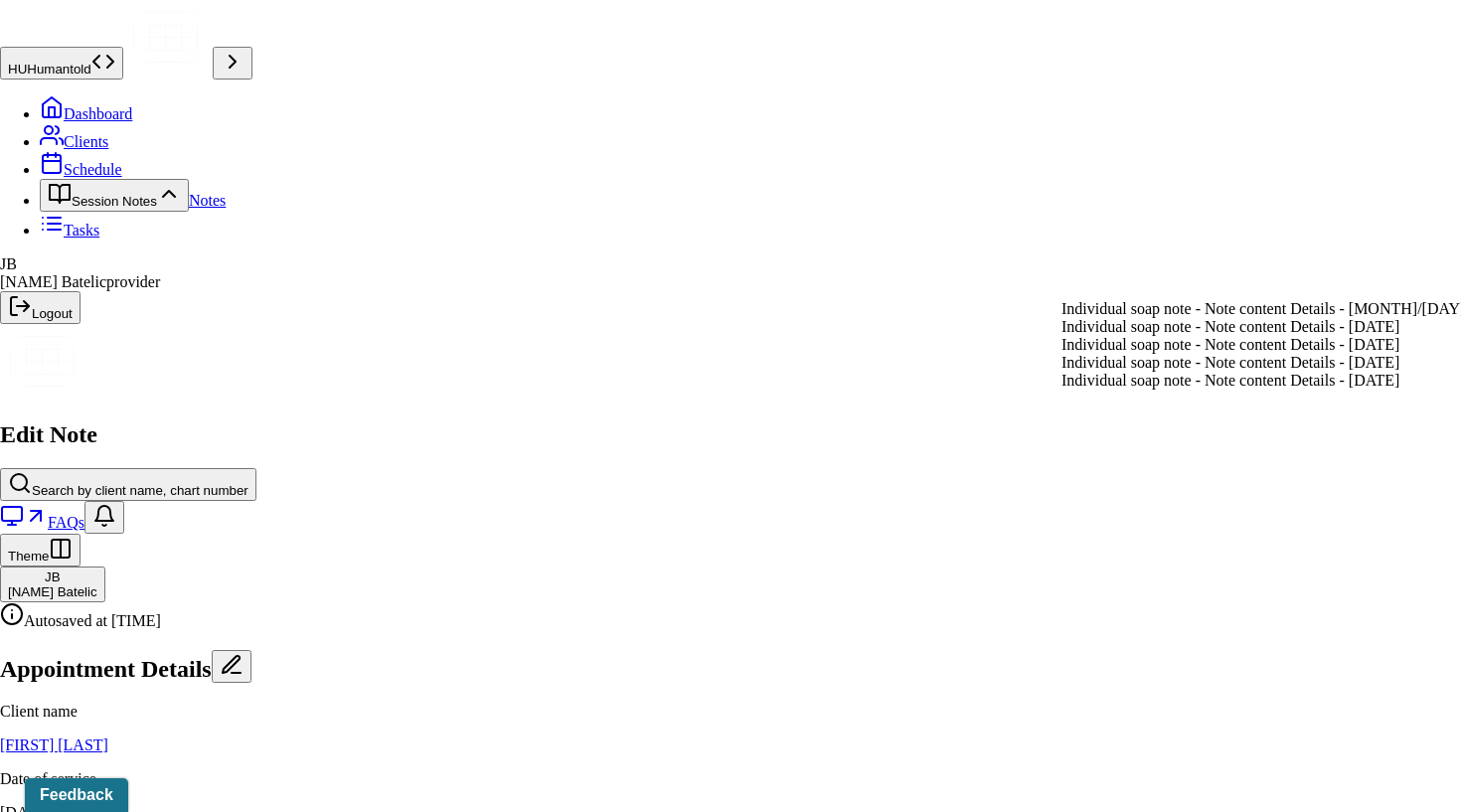 click on "Individual soap note   - Note content Details -   [DATE]" at bounding box center [1292, 309] 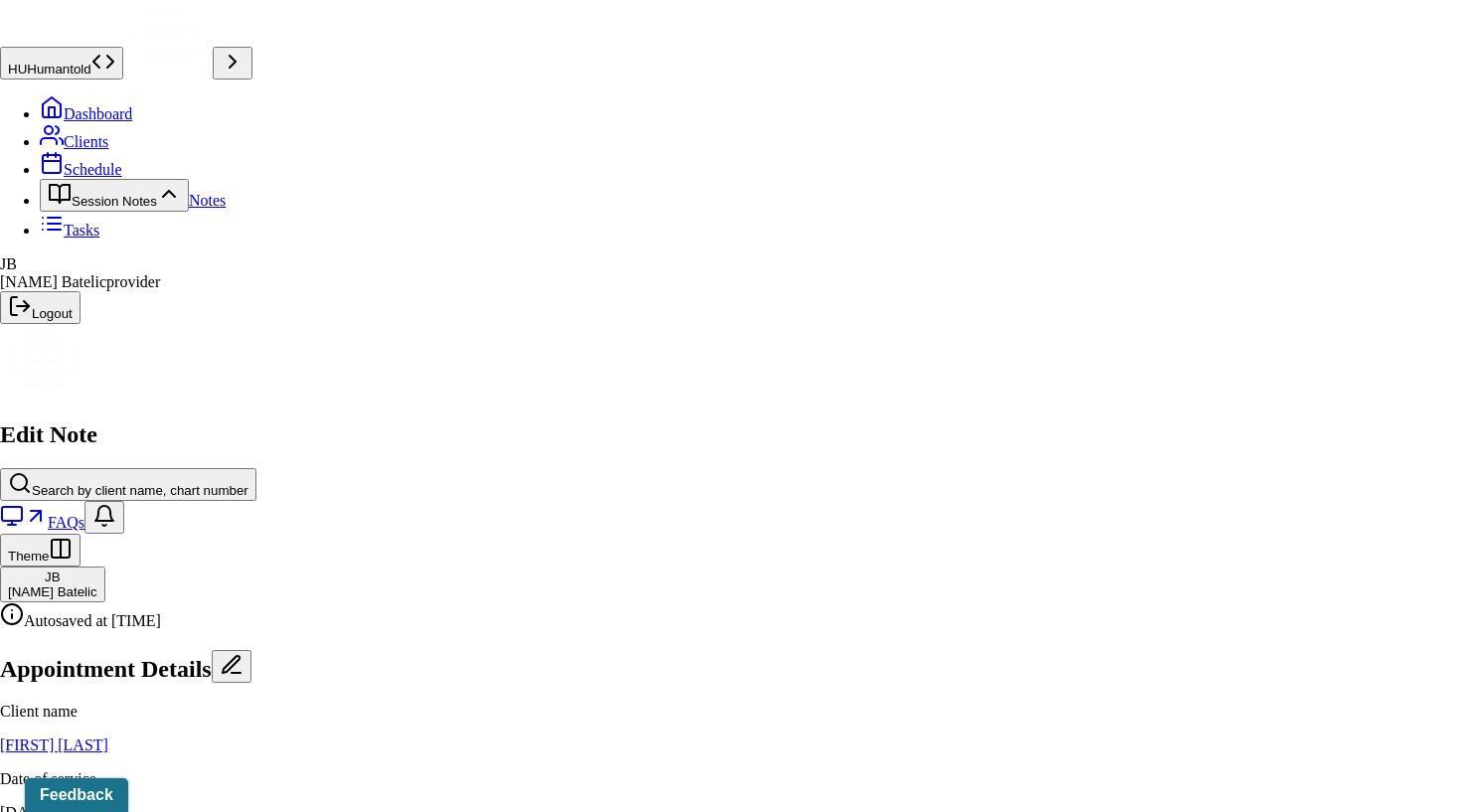 click on "Yes, Load Previous Note" at bounding box center [138, 4681] 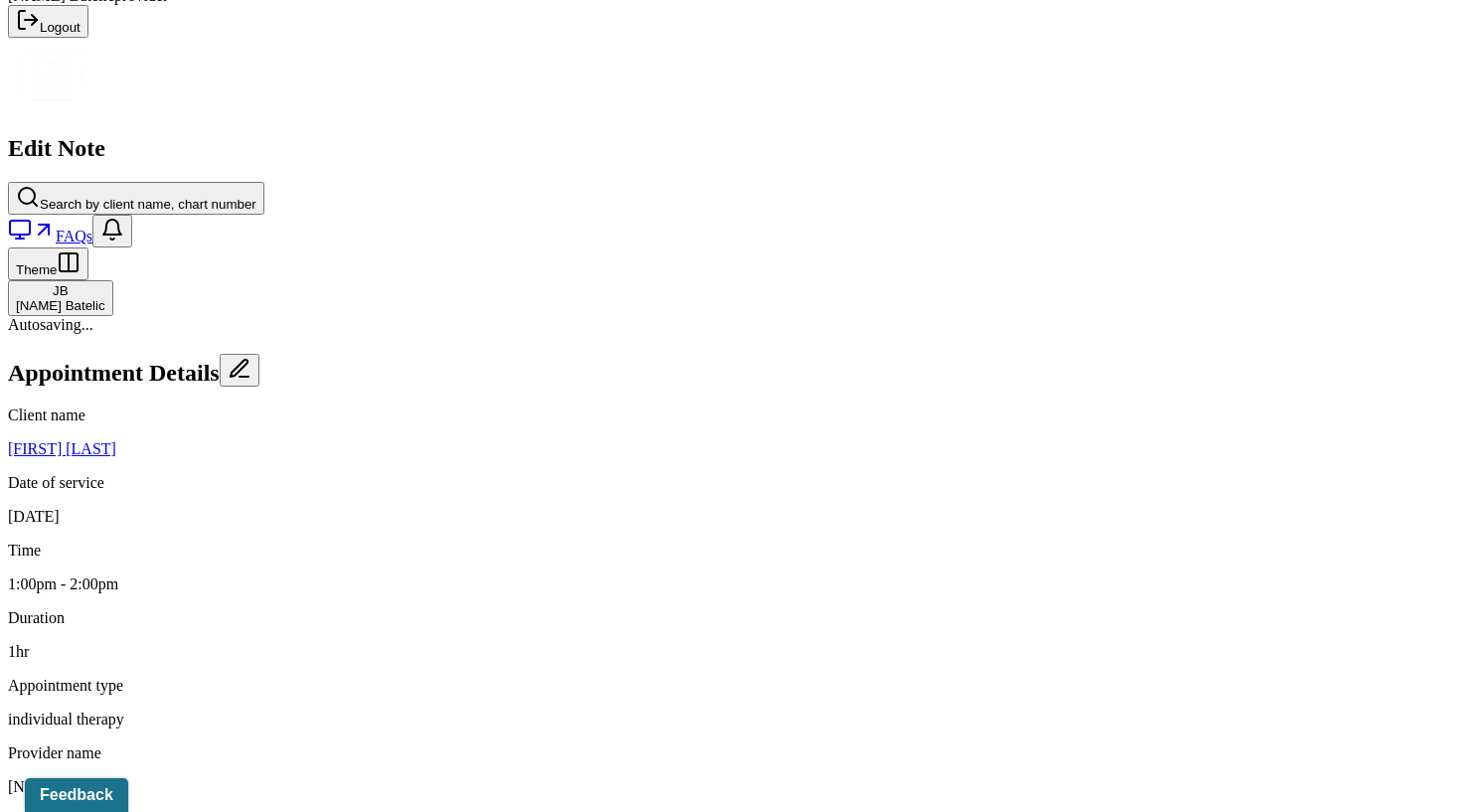 scroll, scrollTop: 932, scrollLeft: 0, axis: vertical 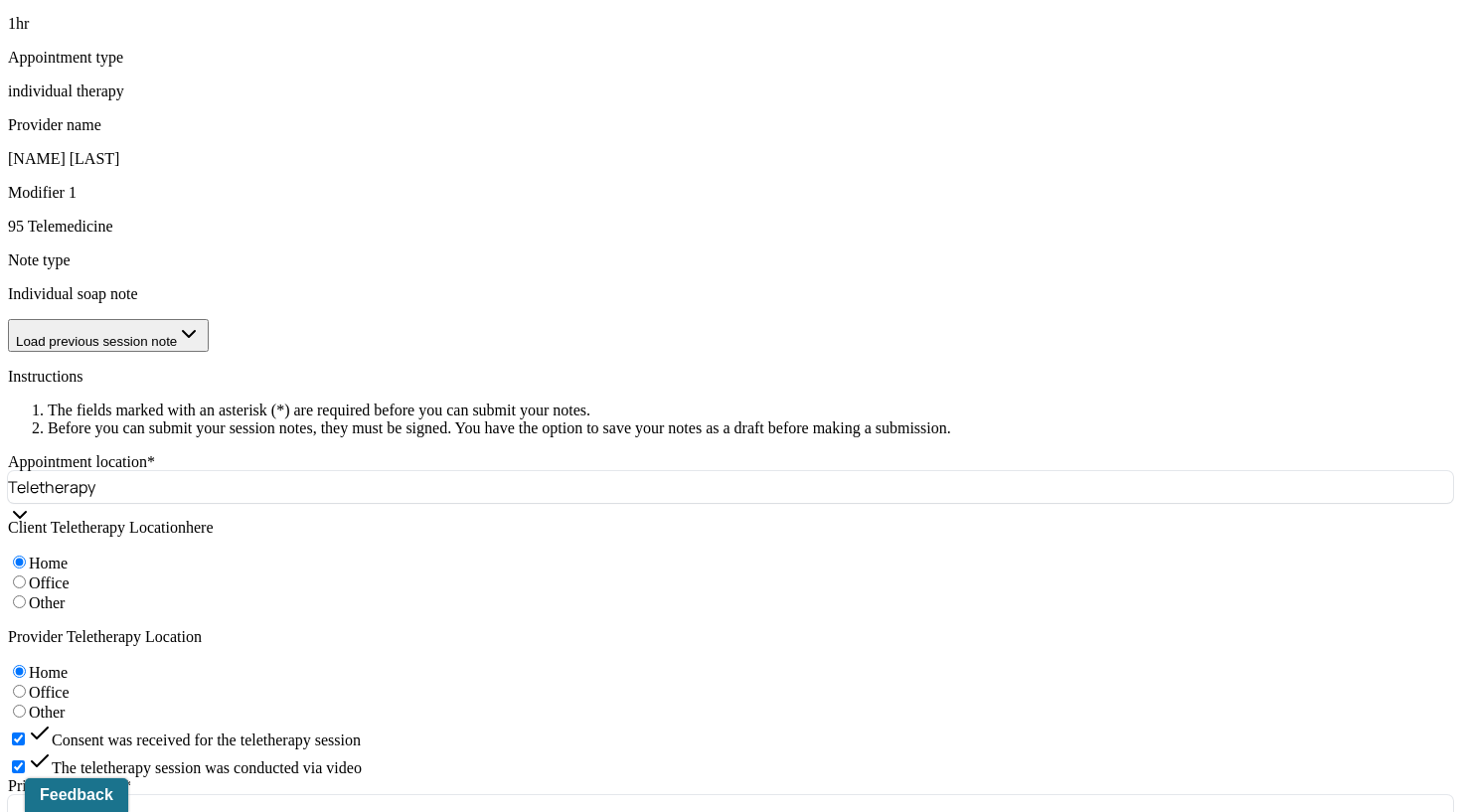 click on "Client explored thoughts and emotions related to her visit home last weekend for the anniversary of her brother’s passing, reporting that the visit with her parents went well and highlighting differences in how each parent processes grief. Client expressed feeling a personal obligation to her current employer while also recognizing that she has or will outgrow her role. She shared that she is exploring other opportunities in New York, believing that working for a NY-based team would better align with her professional goals and support her in feeling more grounded." at bounding box center (87, 1329) 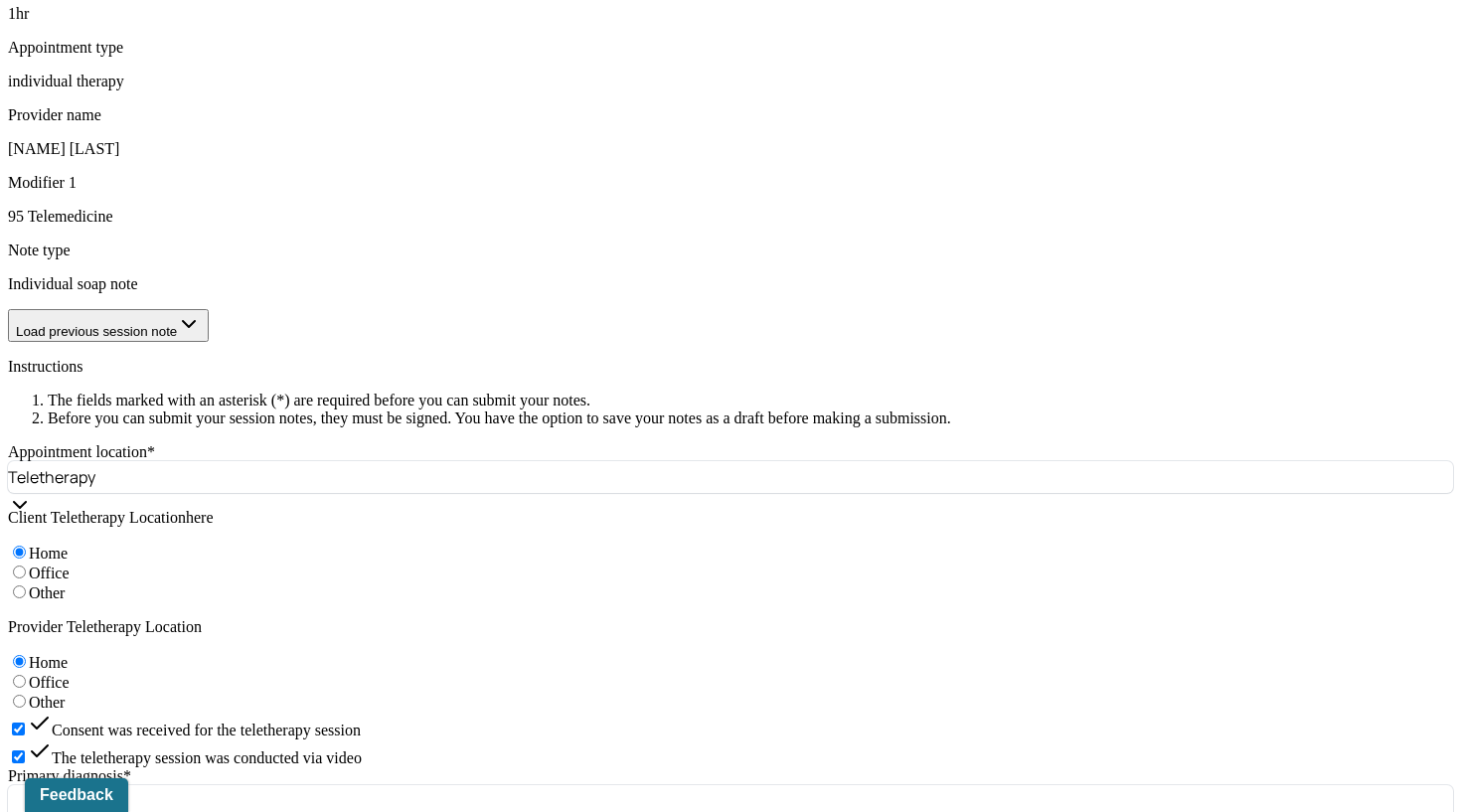 click on "Client continues to process grief in a healthy manner while acknowledging differences in coping styles within her family. She demonstrates self-awareness and readiness for change regarding her career, identifying the importance of alignment with her goals and community building. Progress is noted in her ability to articulate emotions and future-oriented thinking." at bounding box center (87, 1613) 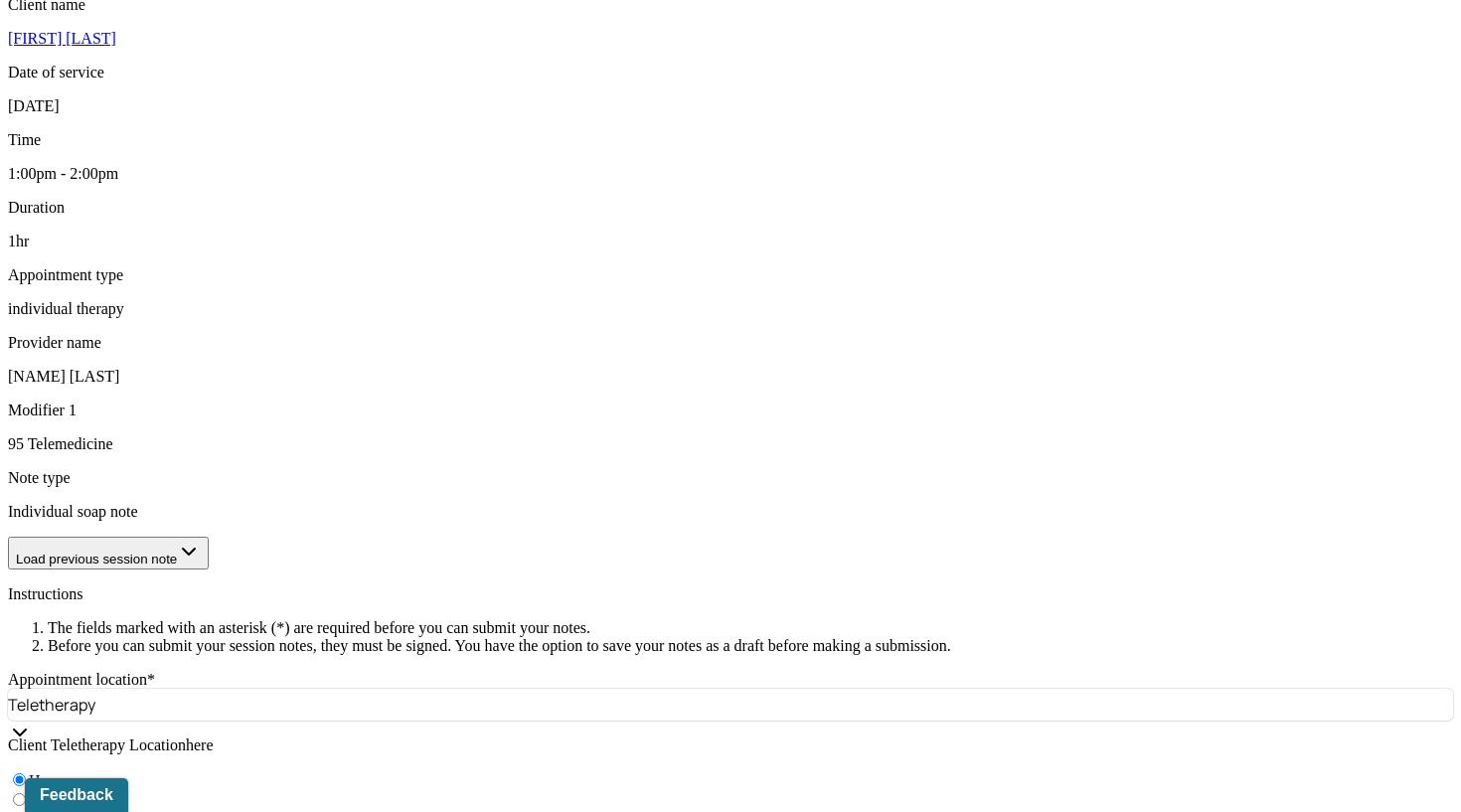 scroll, scrollTop: 706, scrollLeft: 0, axis: vertical 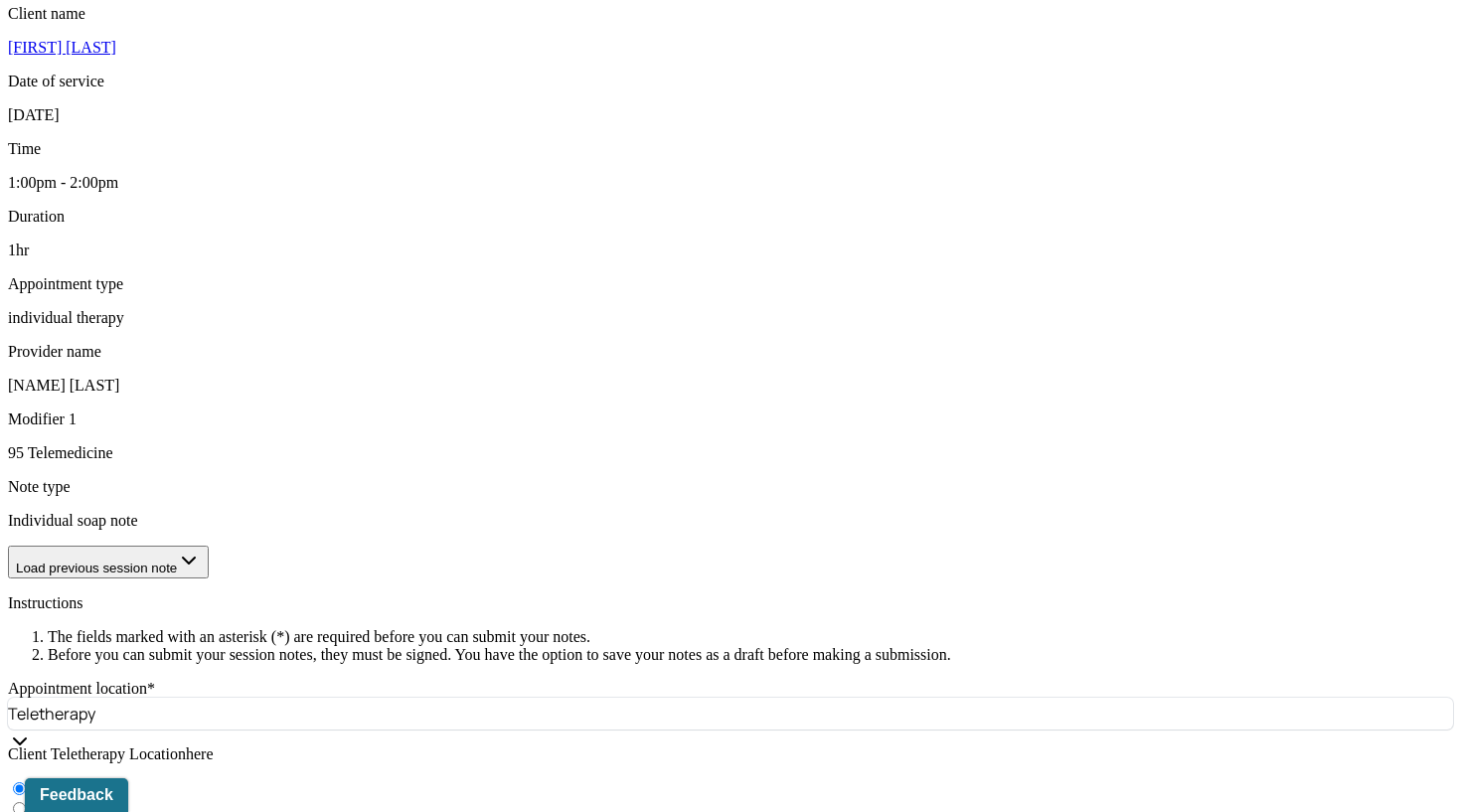 type 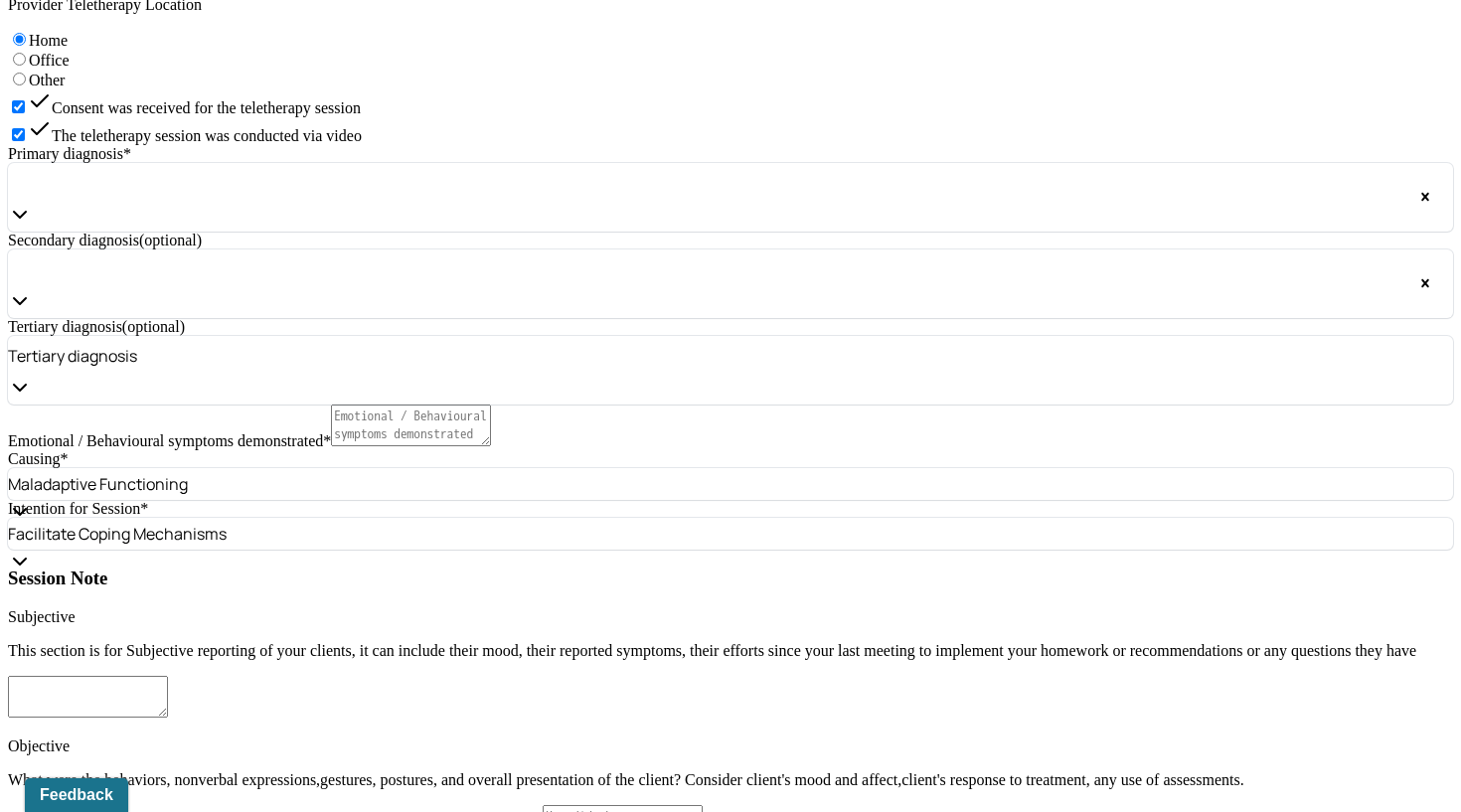 scroll, scrollTop: 1583, scrollLeft: 0, axis: vertical 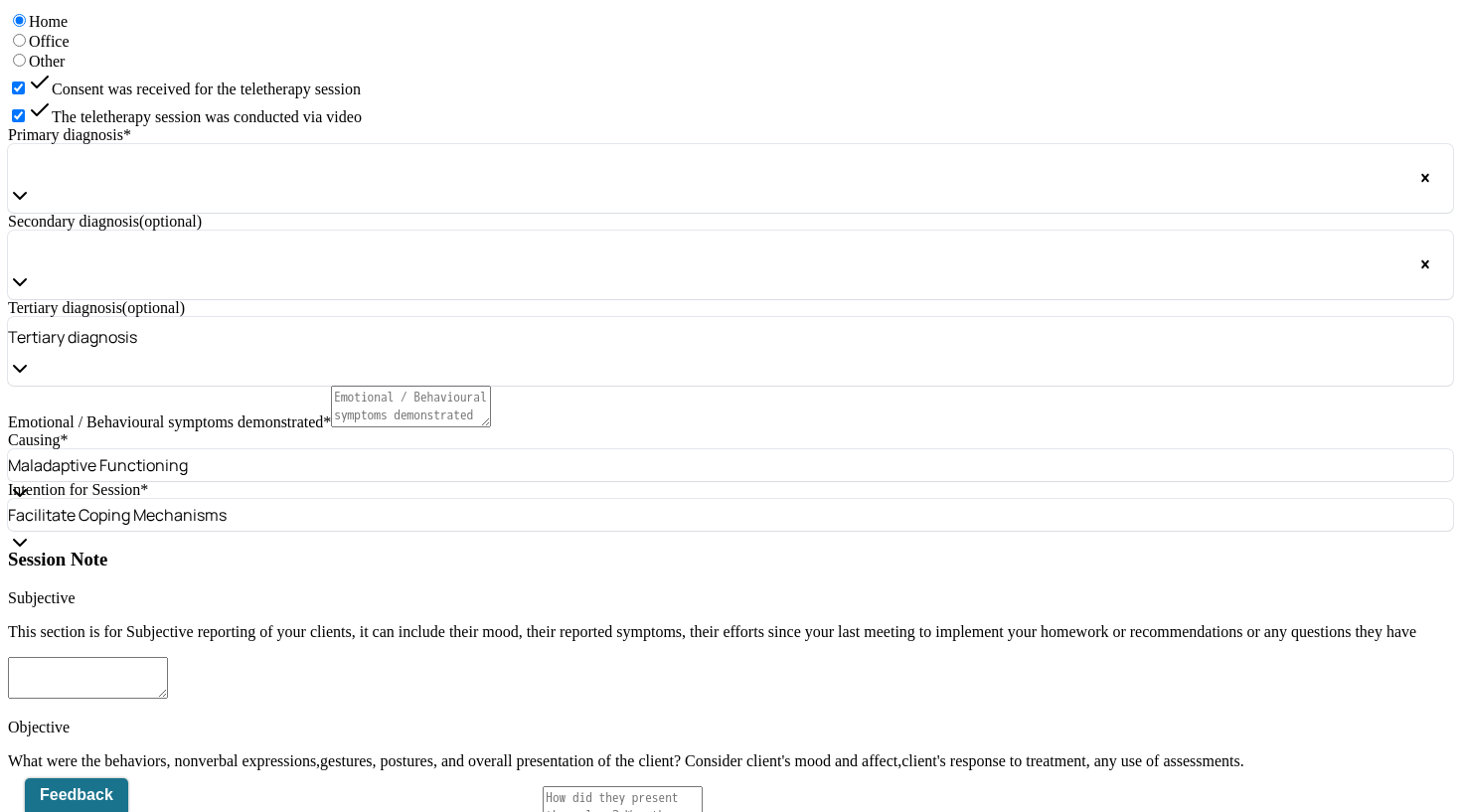 type 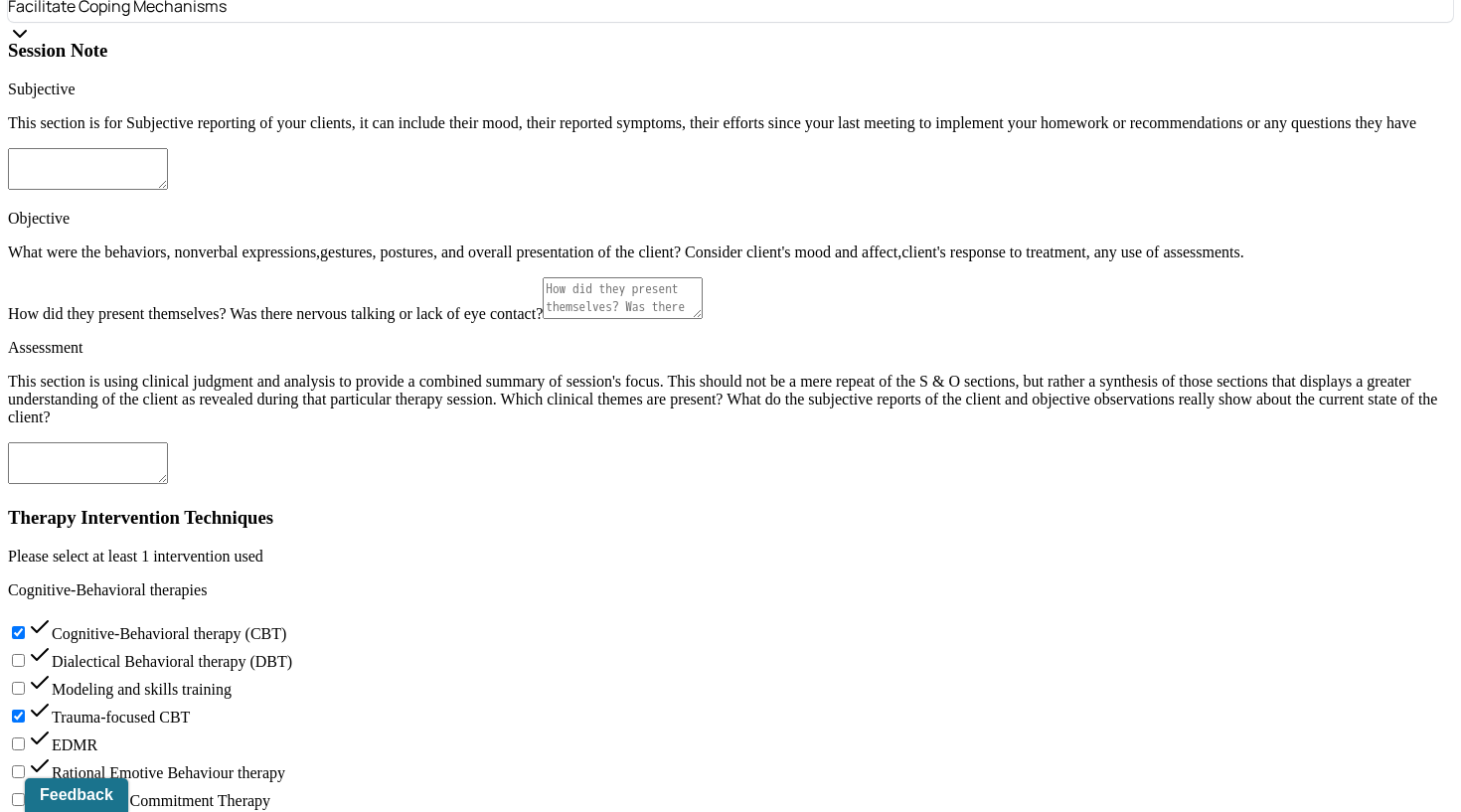 scroll, scrollTop: 2265, scrollLeft: 0, axis: vertical 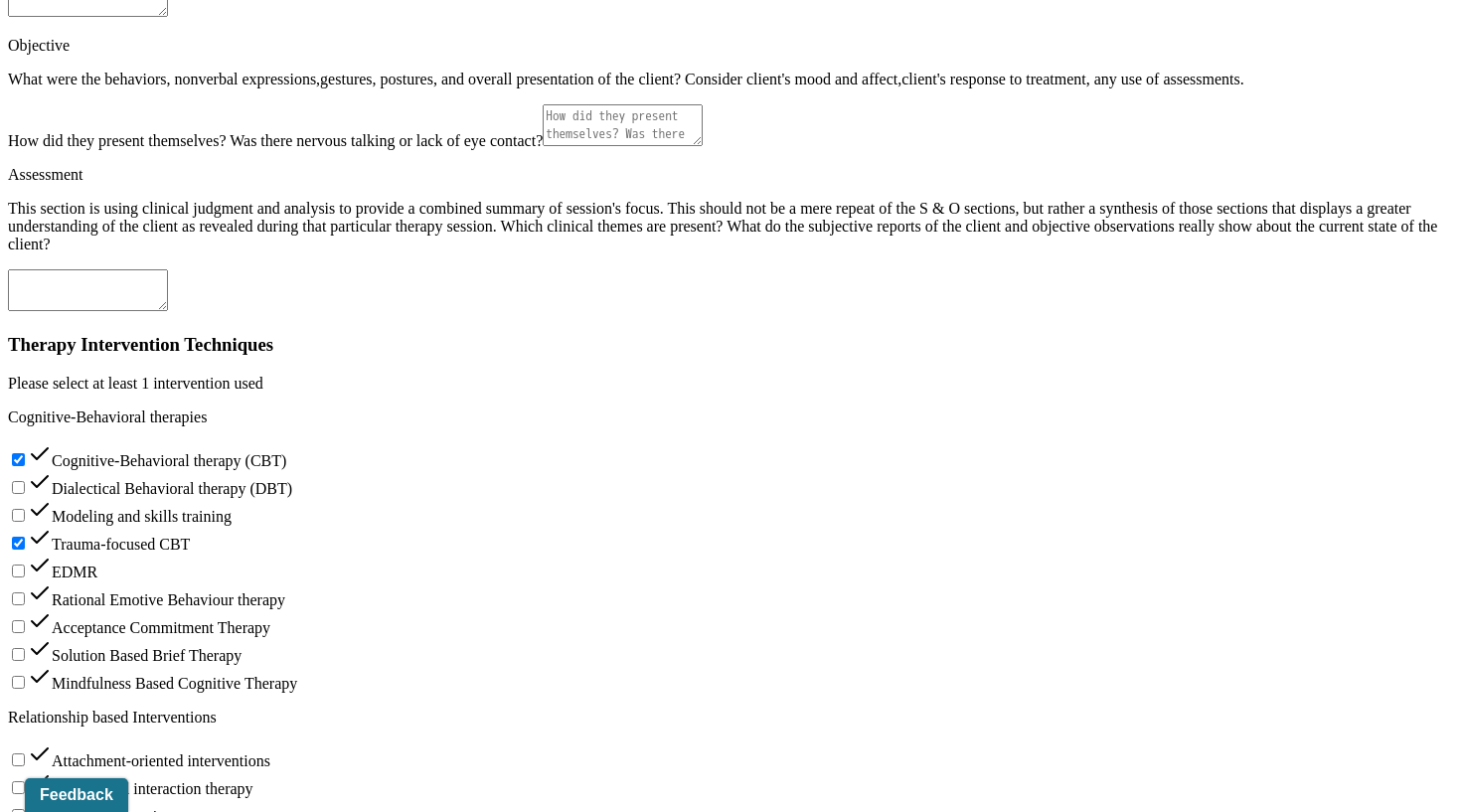 type 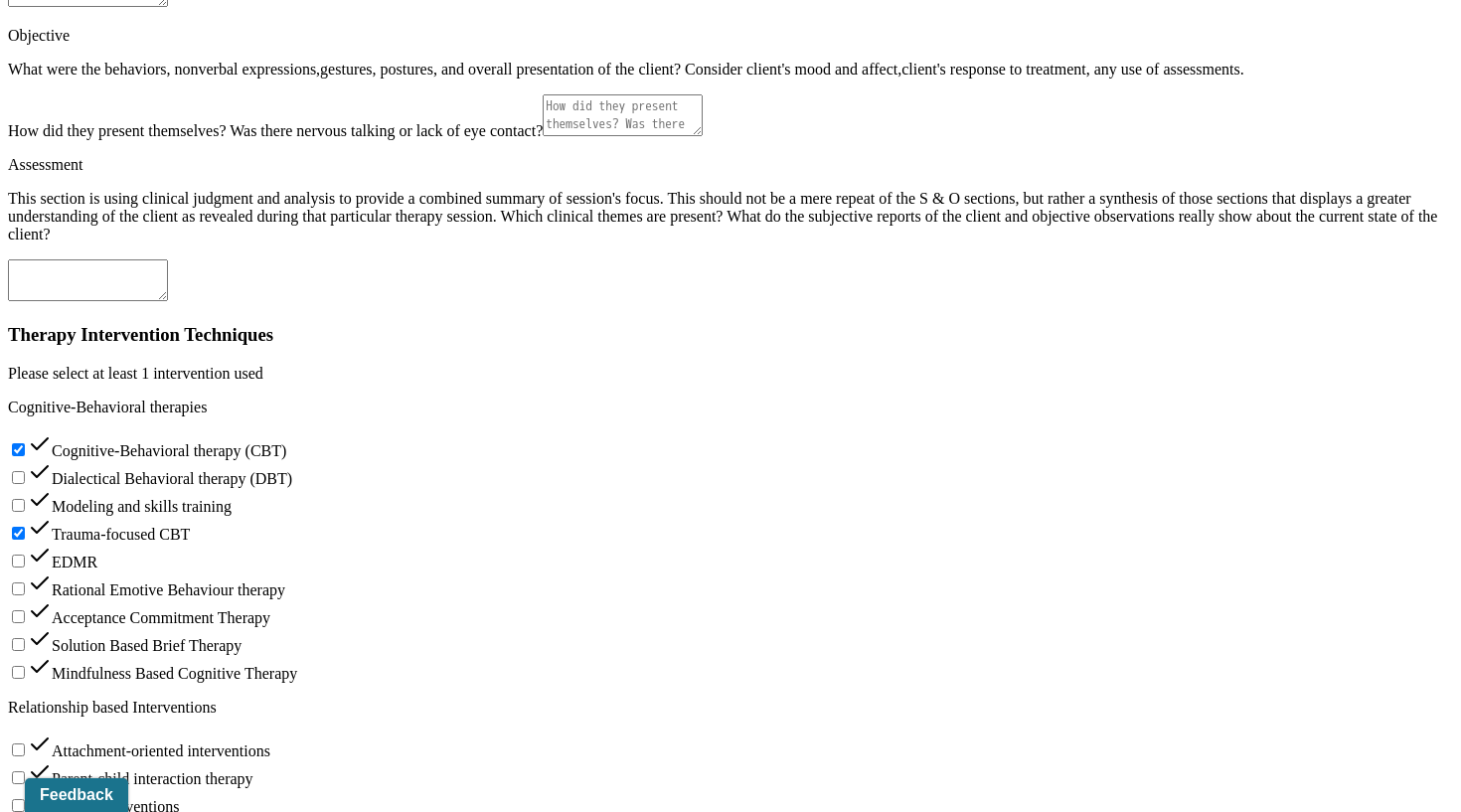 type on "Client has a good prognosis as evidenced by their understanding of trauma, anxiety and depression.
Prognosis remains the same as previous session dated [DATE]." 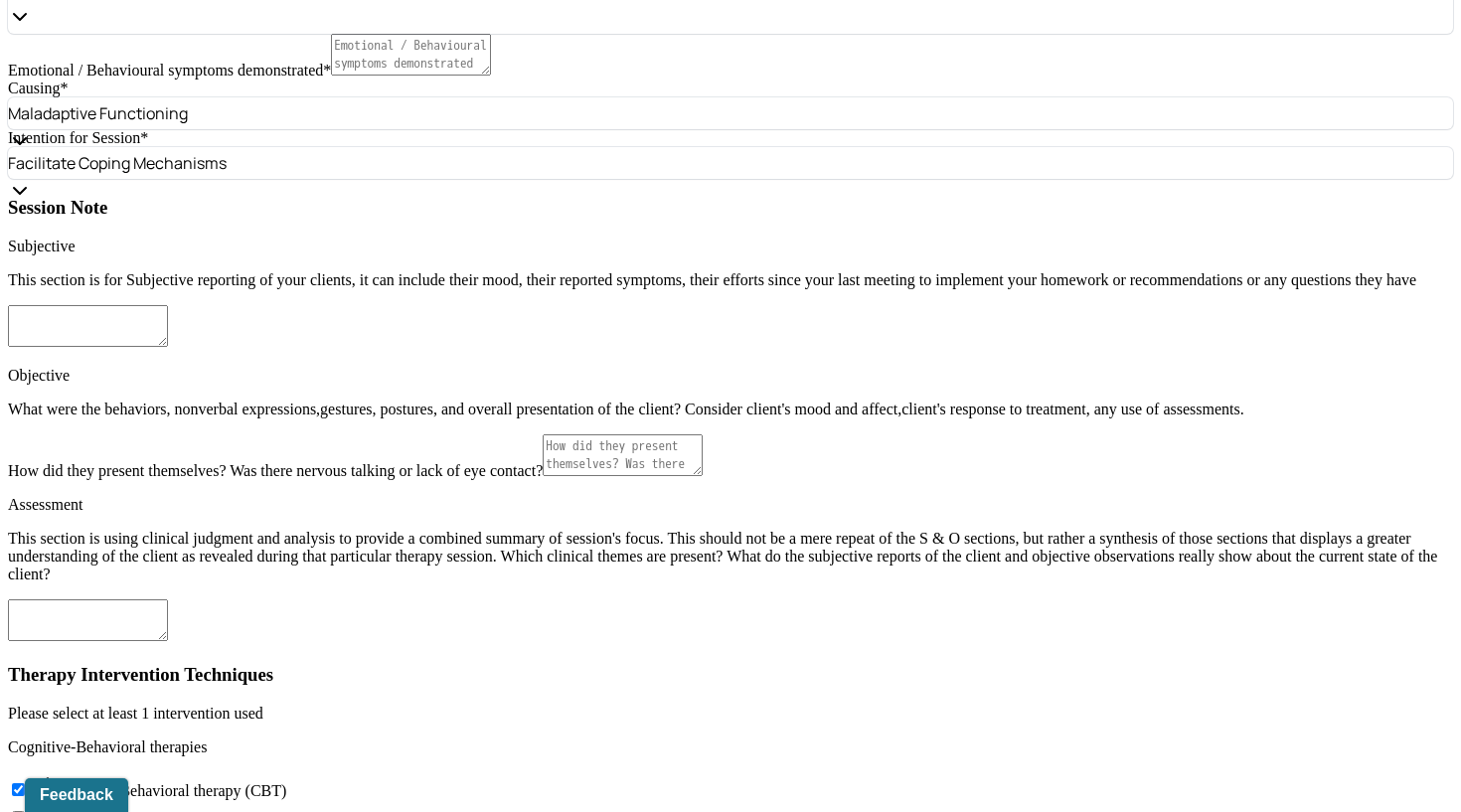 scroll, scrollTop: 1842, scrollLeft: 0, axis: vertical 